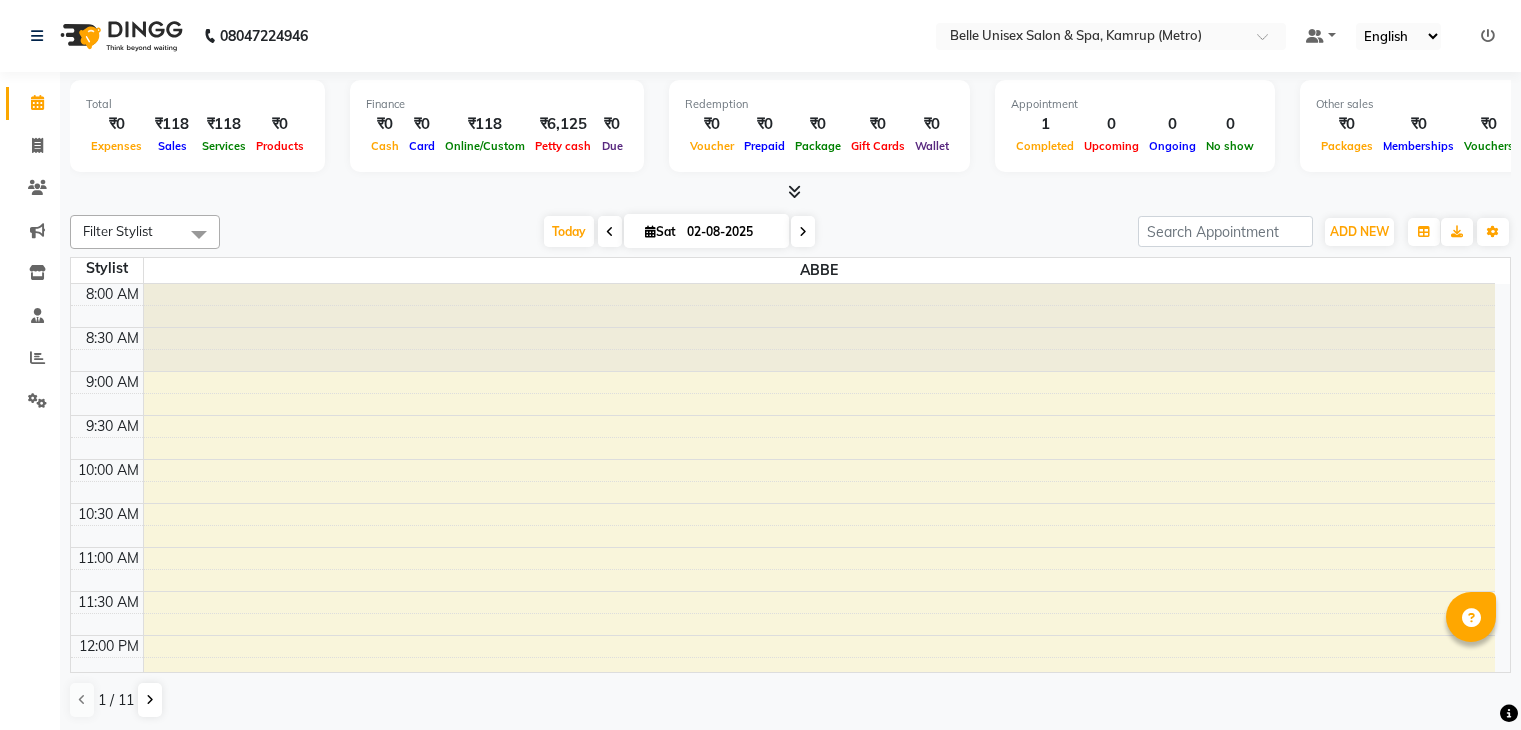 scroll, scrollTop: 0, scrollLeft: 0, axis: both 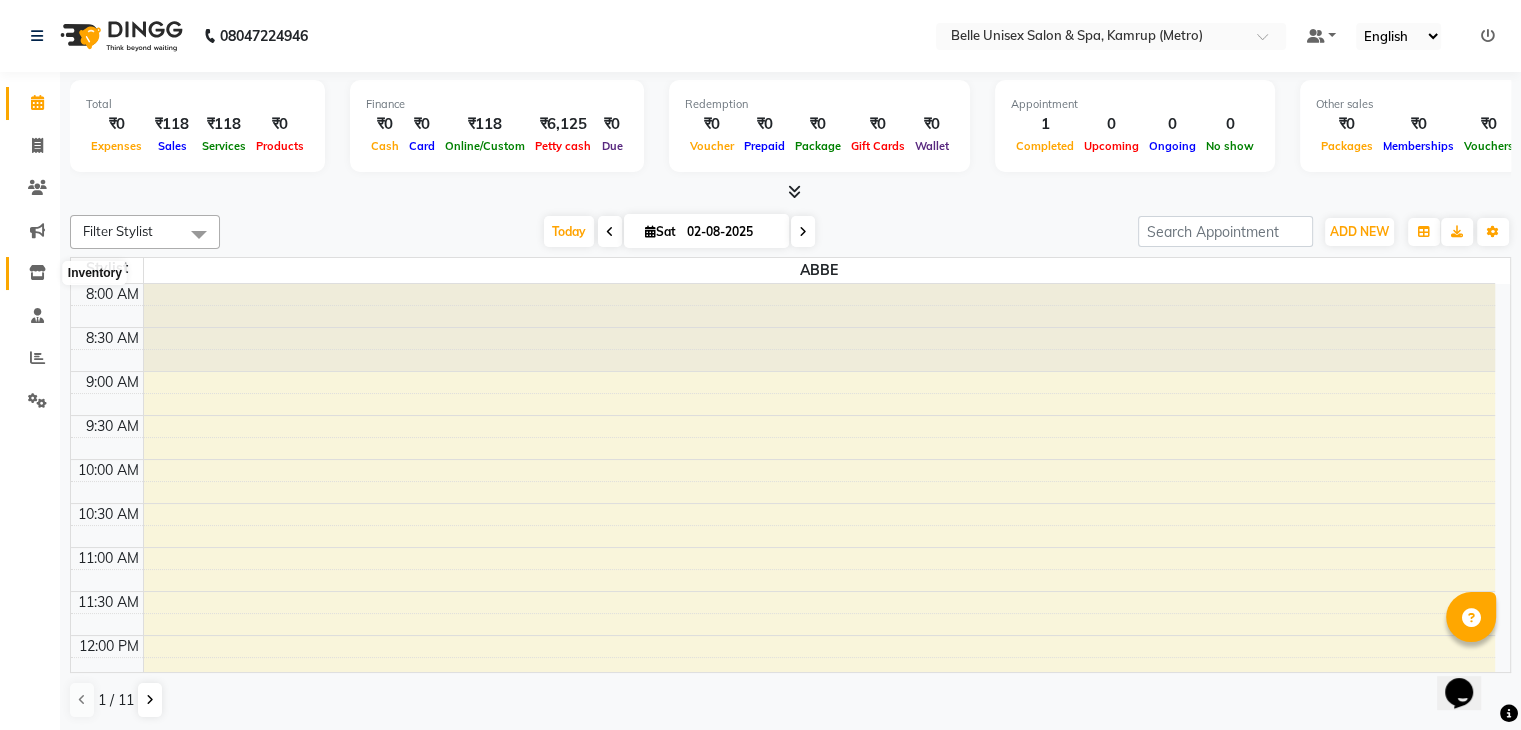 click 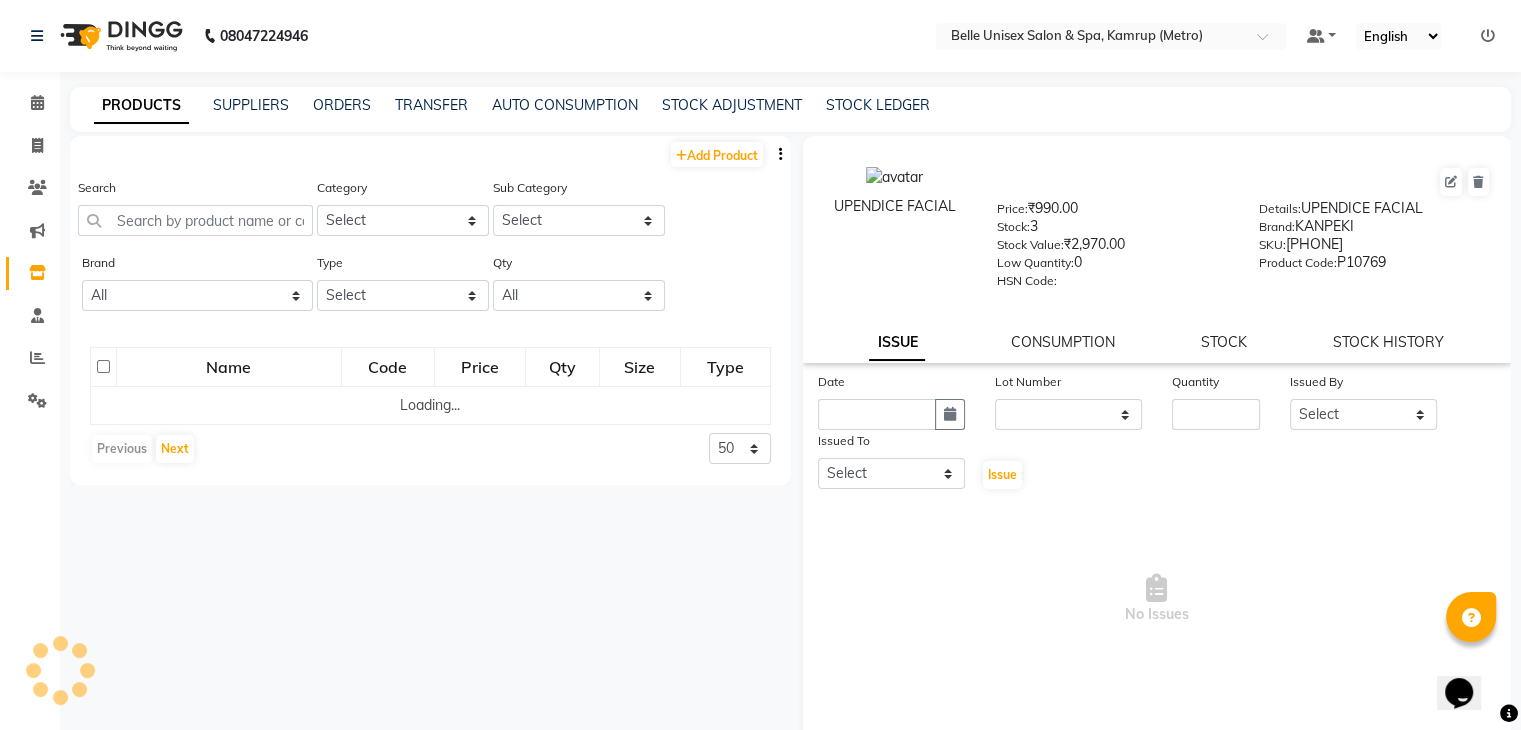 select 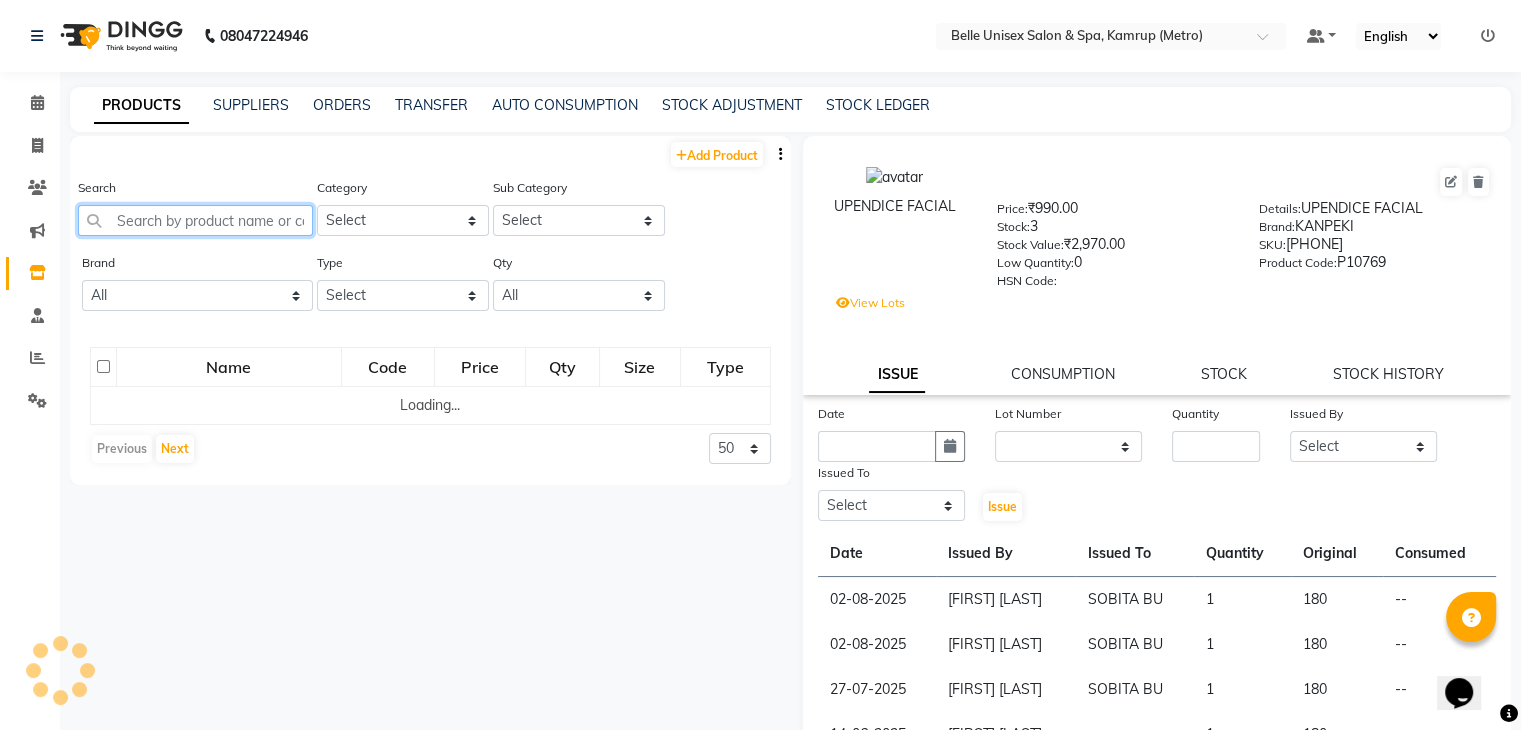 click 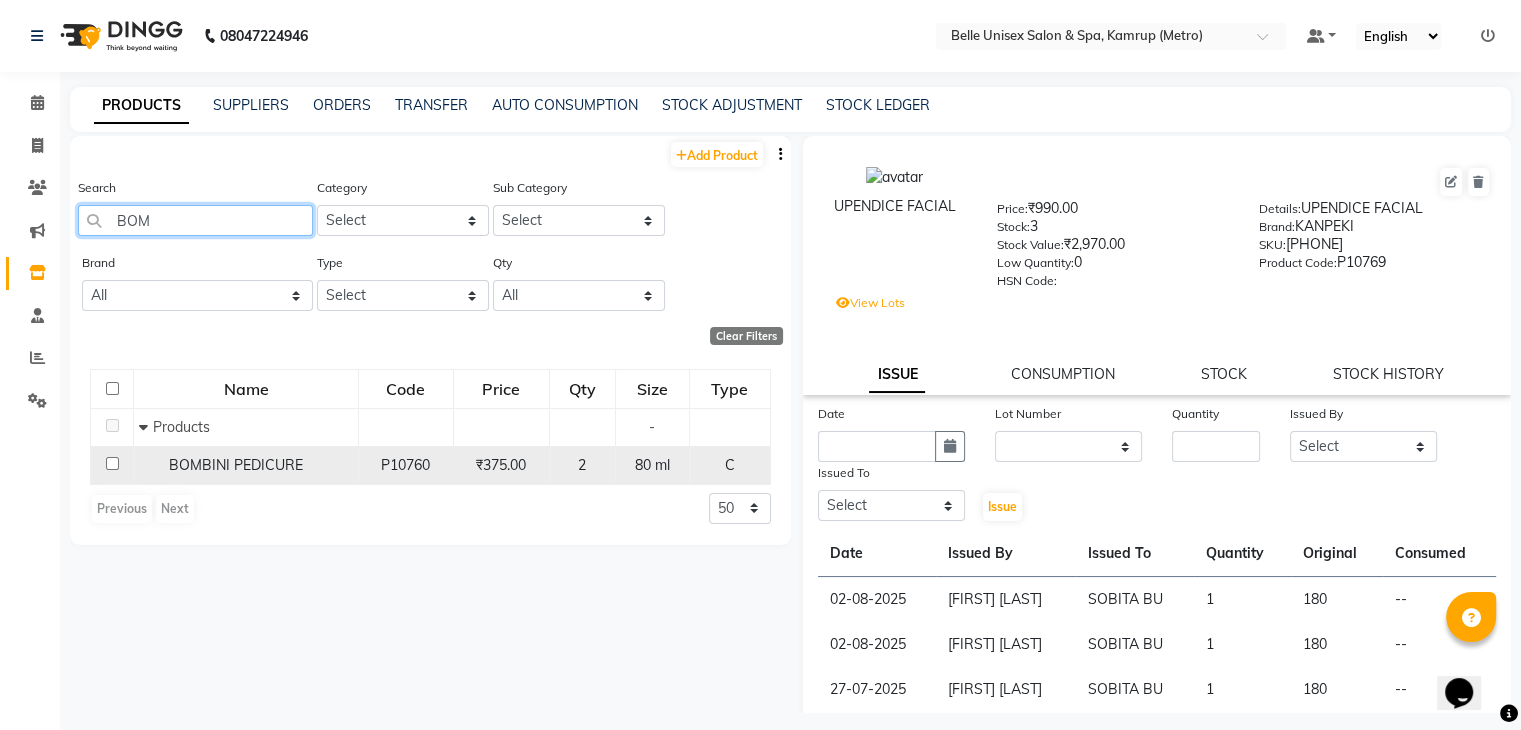type on "BOM" 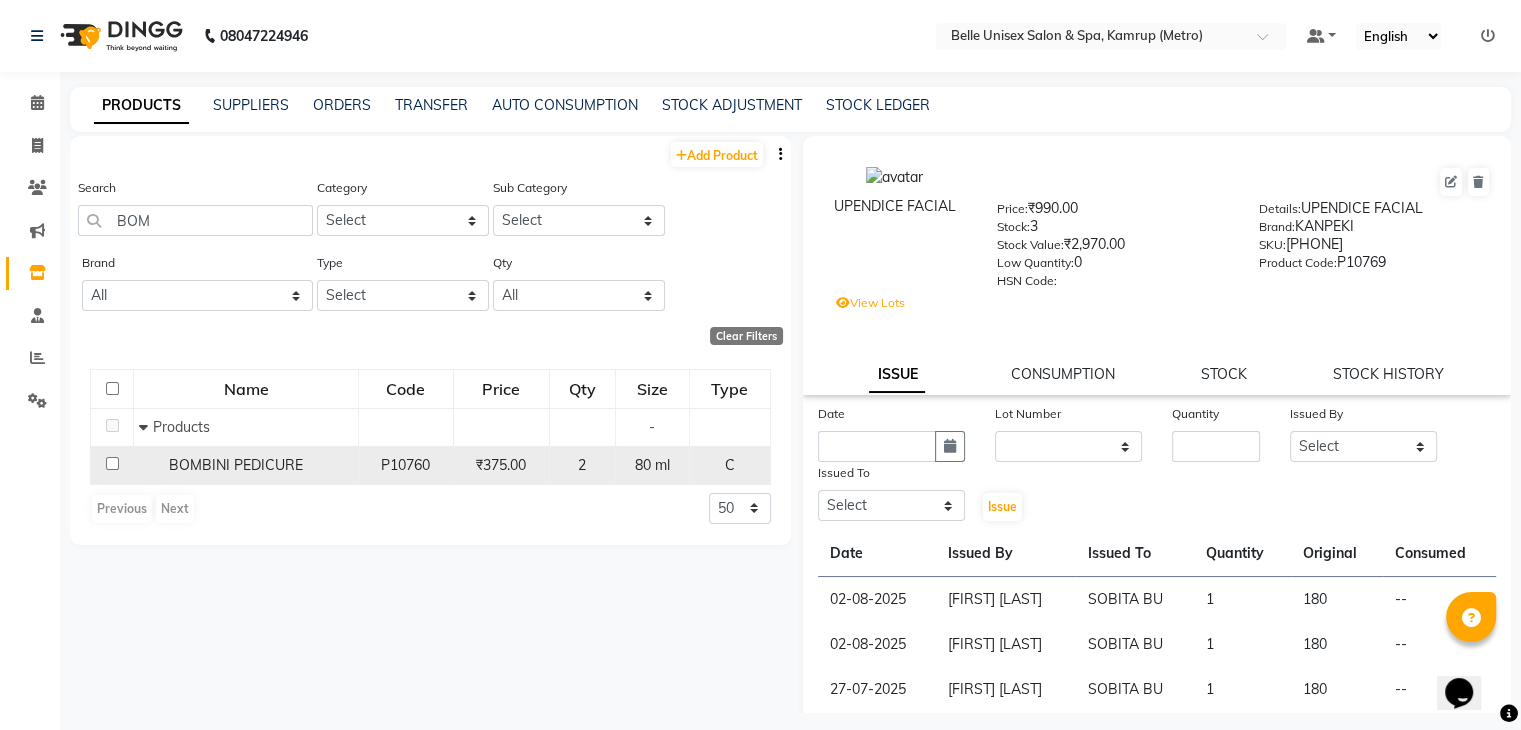 click 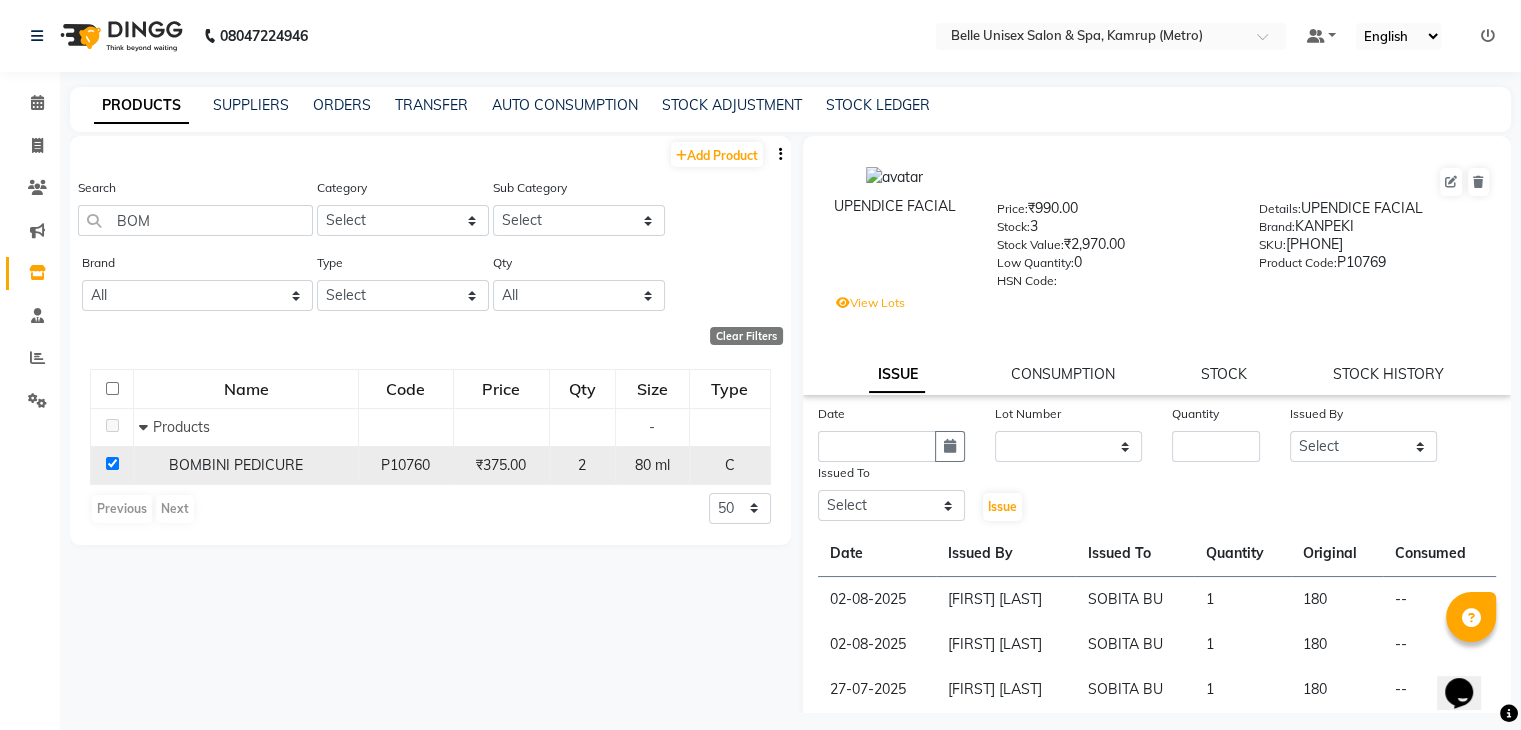 checkbox on "true" 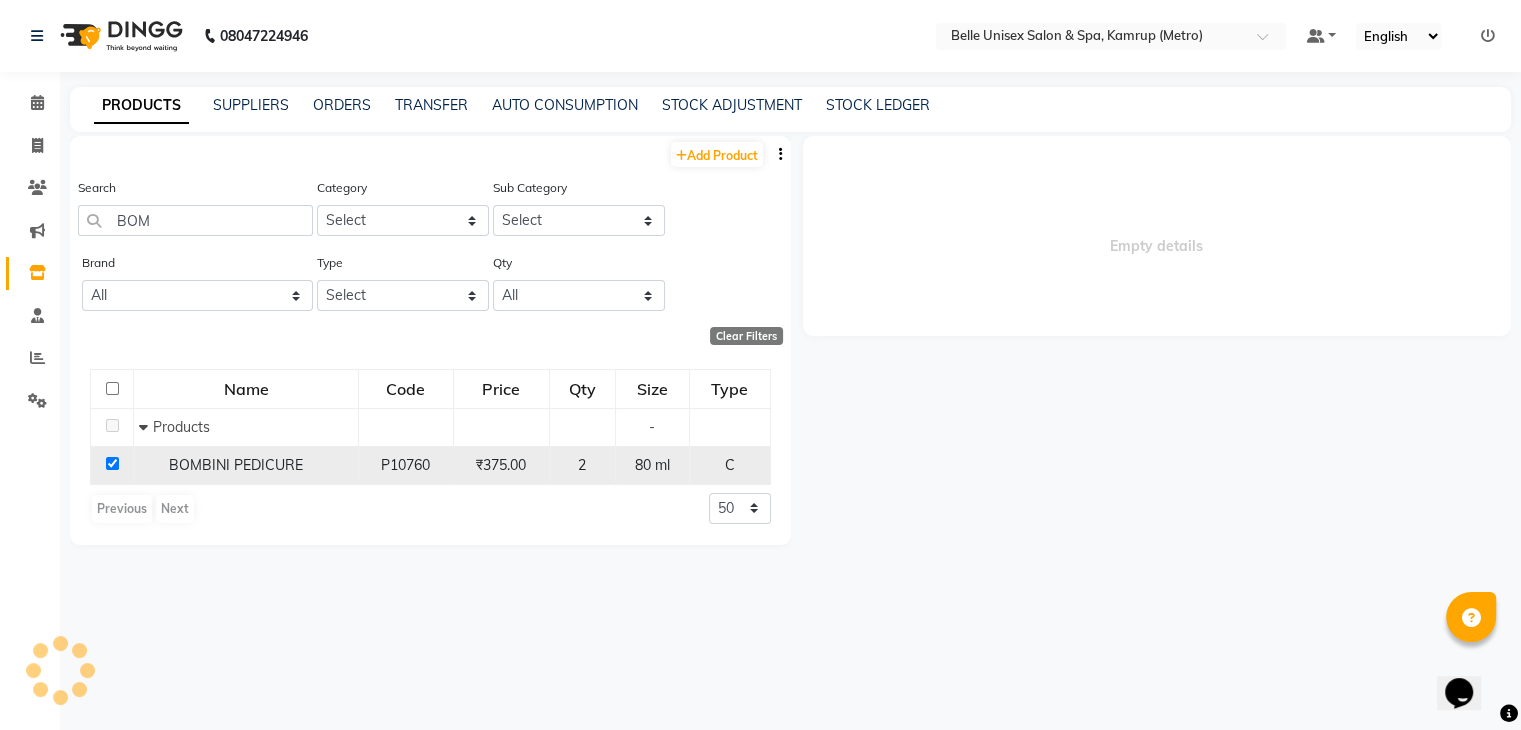 select 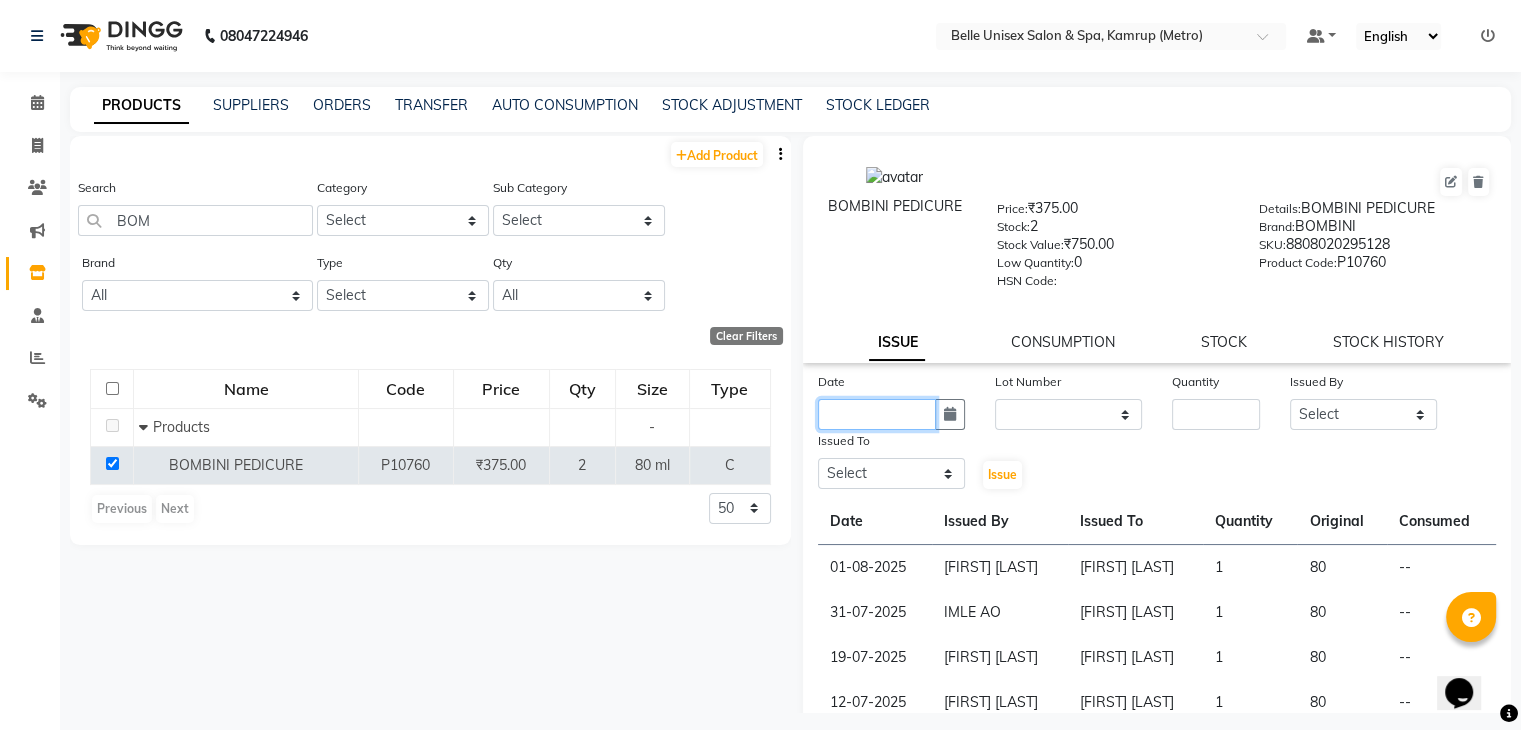click 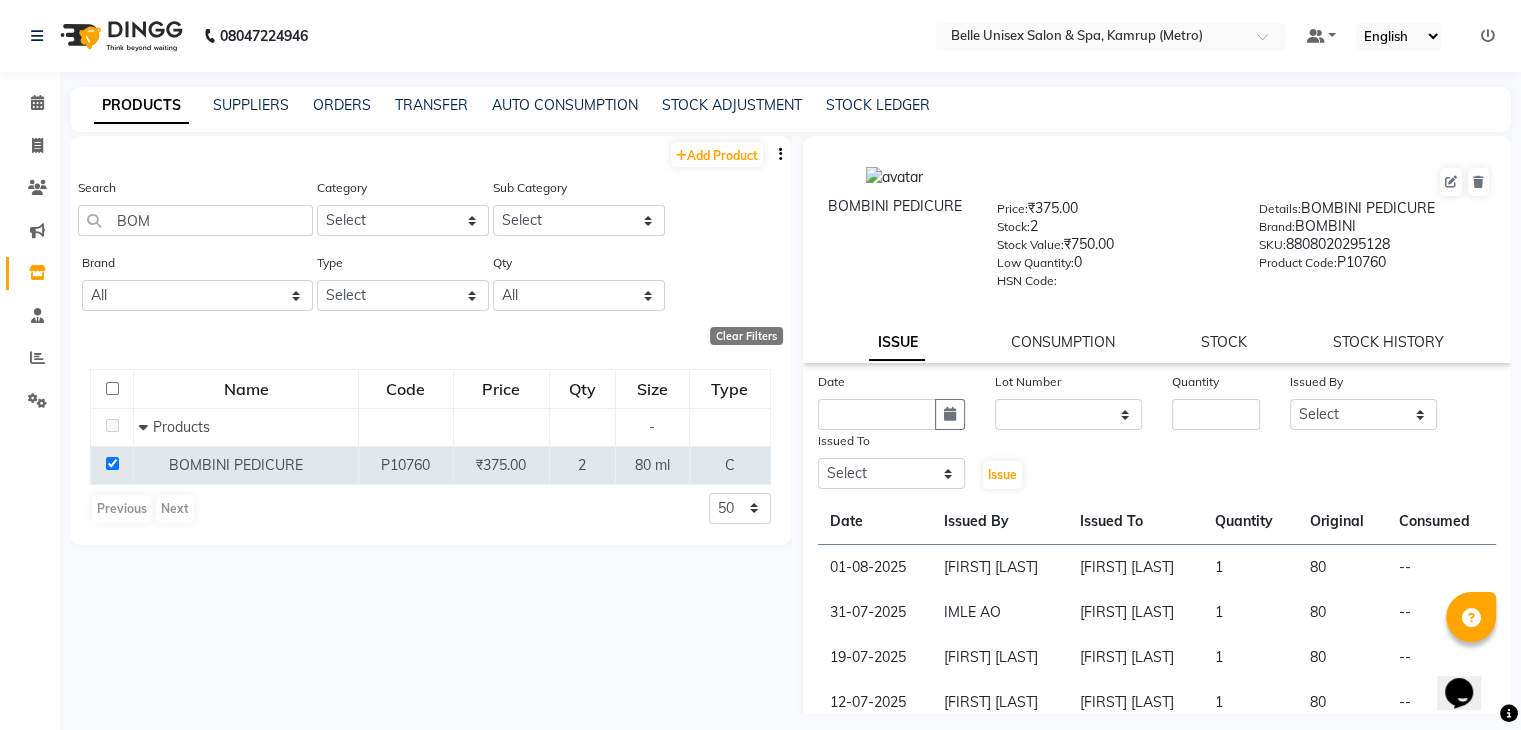 select on "8" 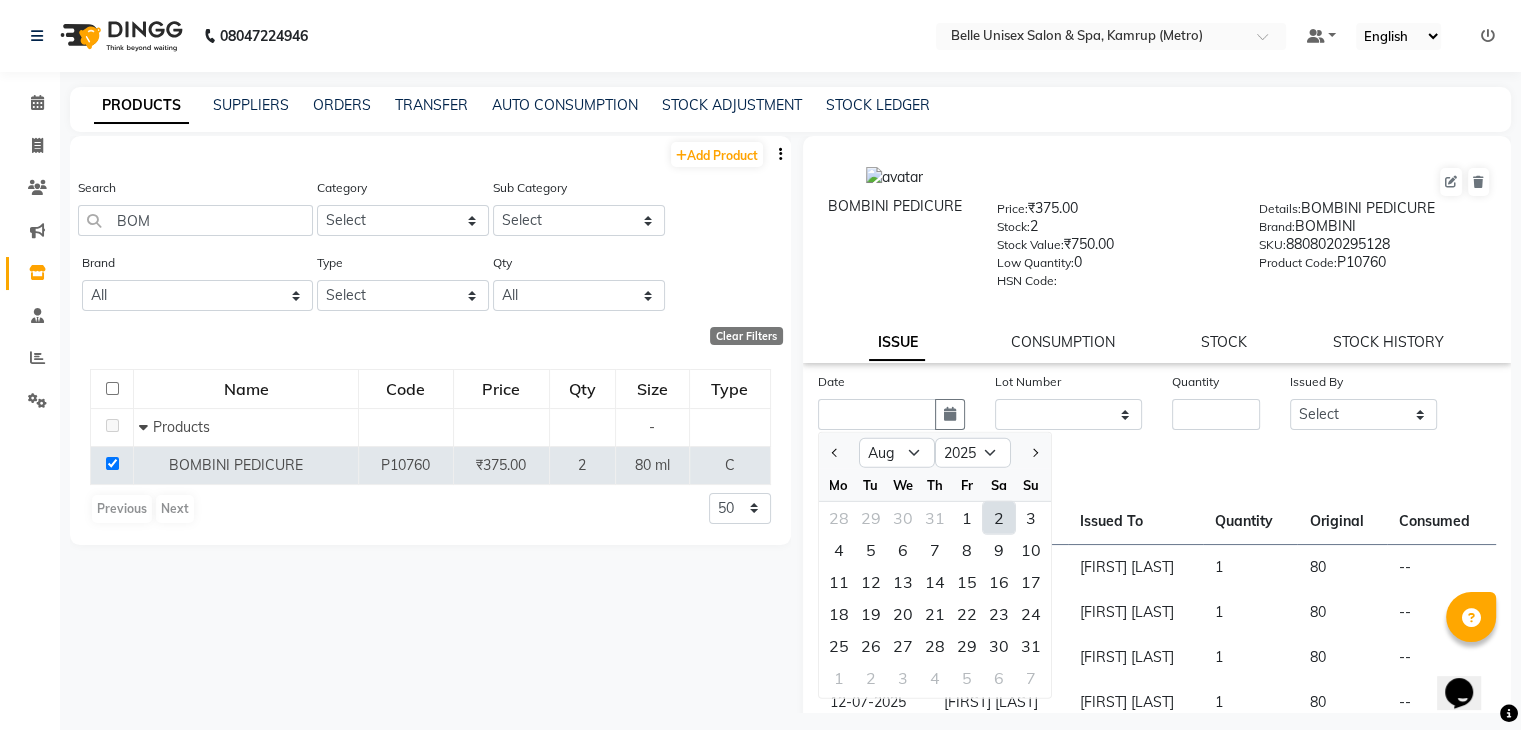 click on "2" 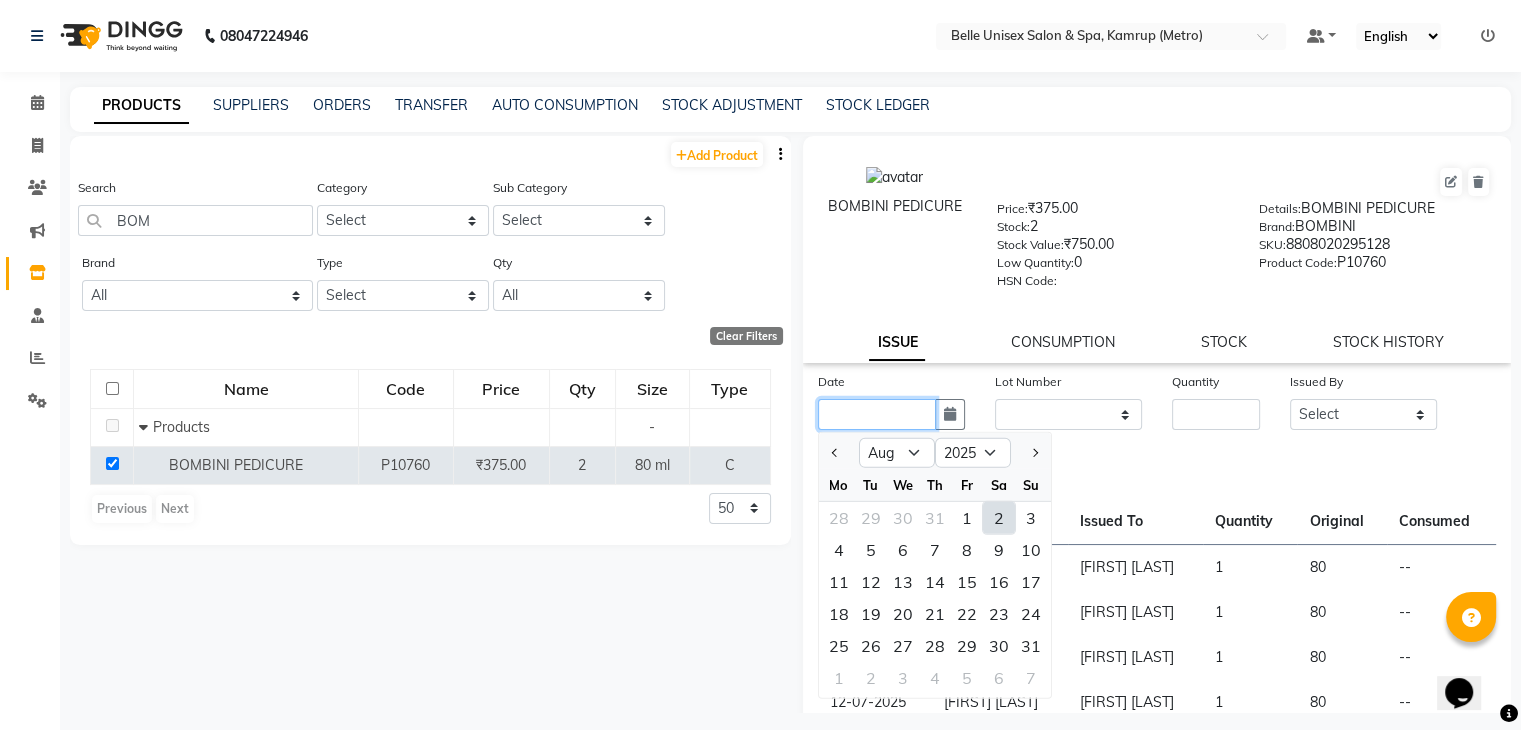 type on "02-08-2025" 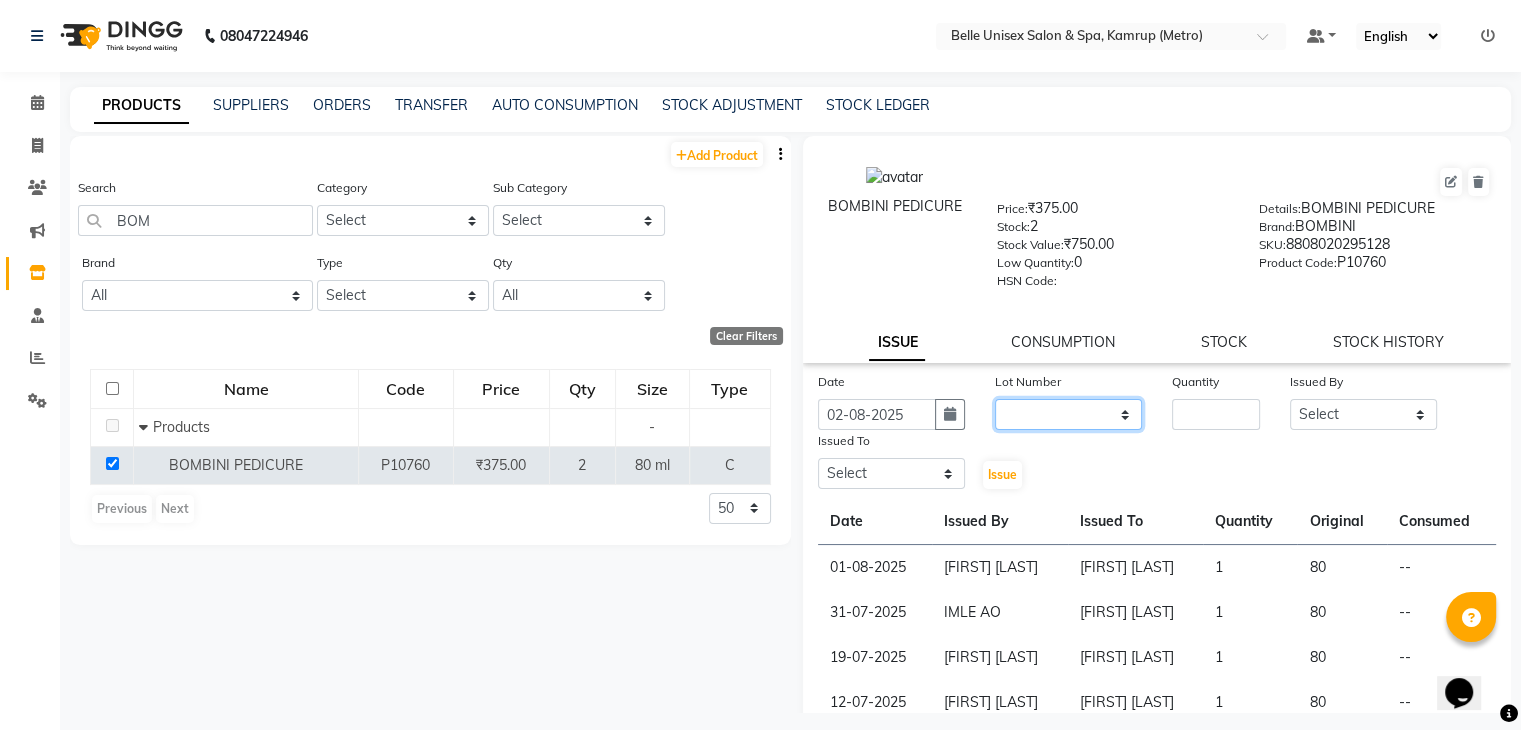 click on "None" 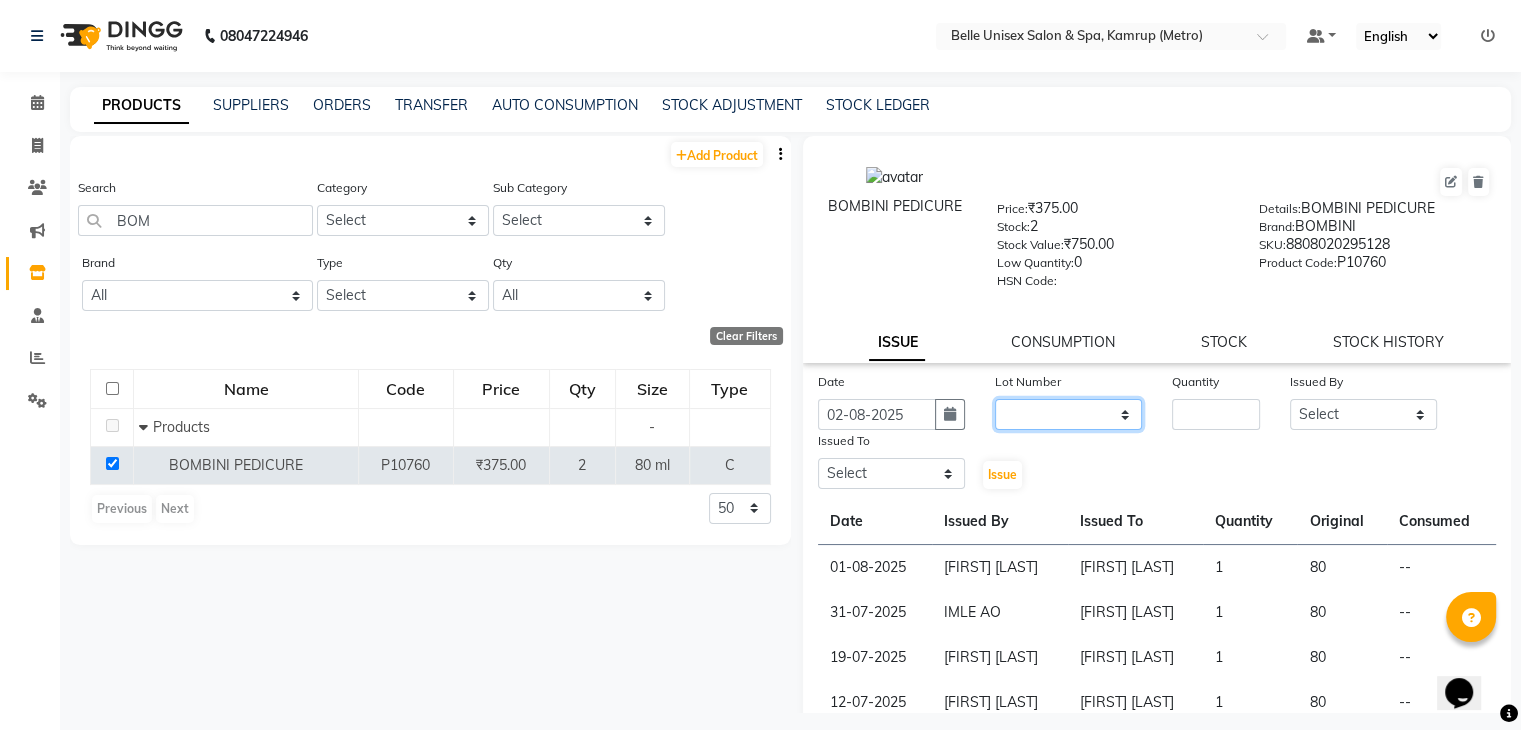 select on "0: null" 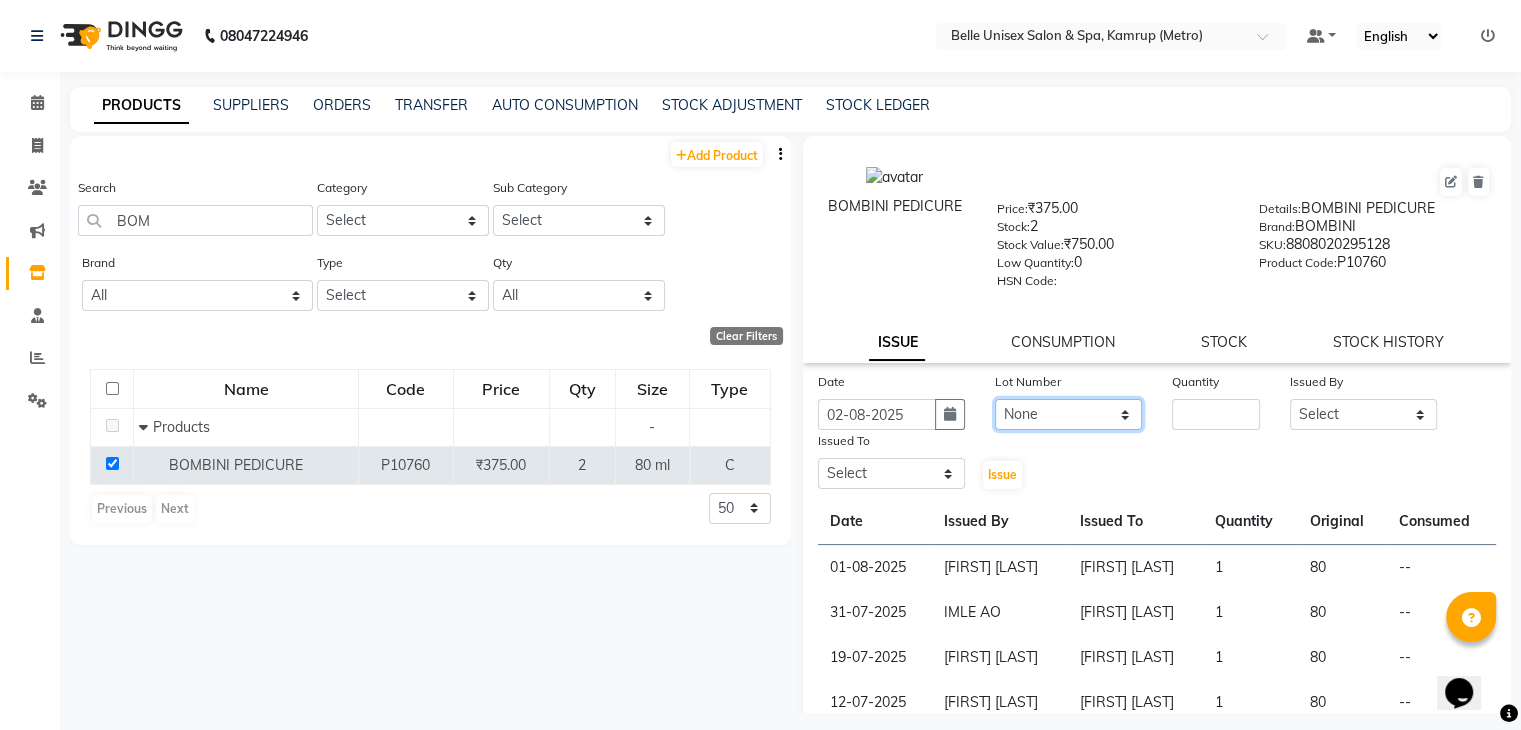 click on "None" 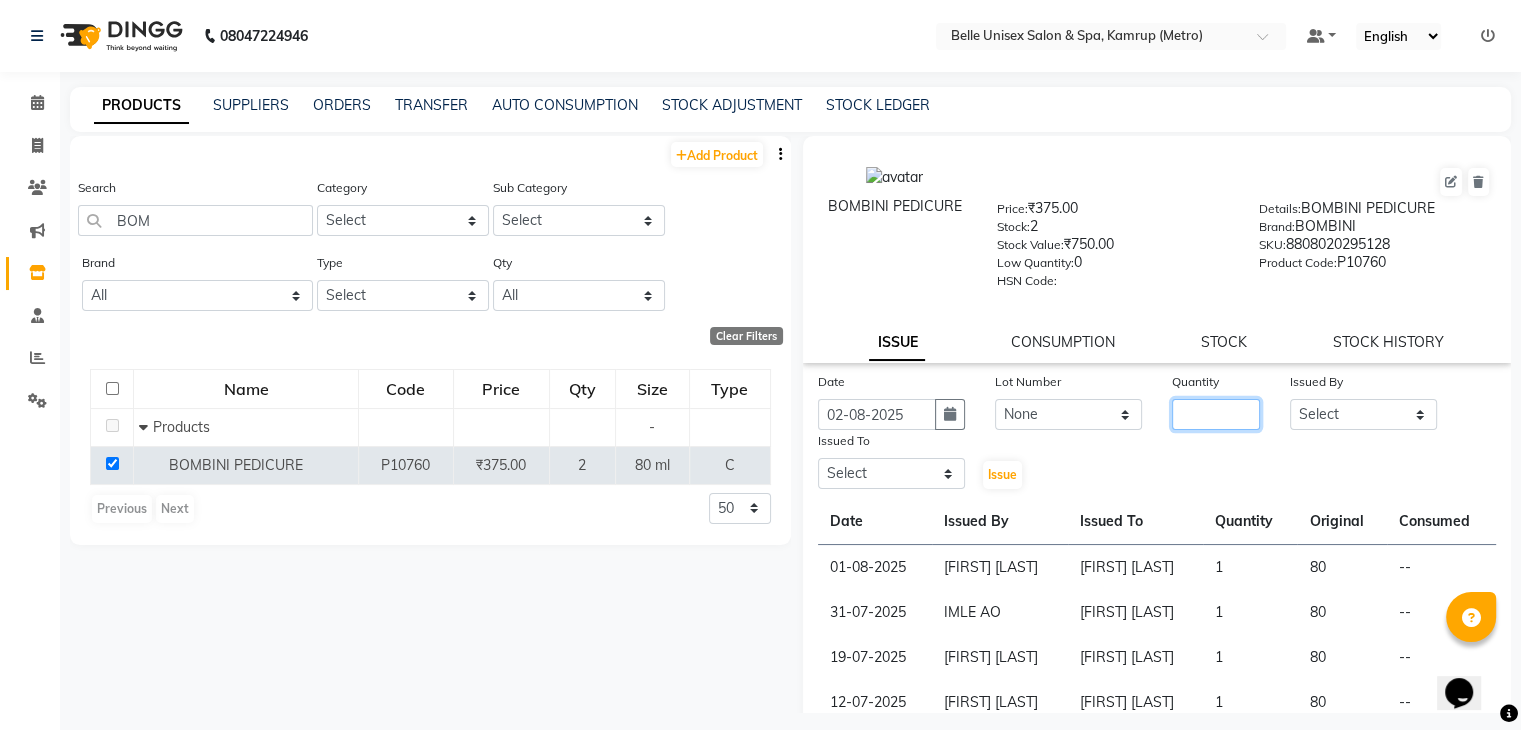 click 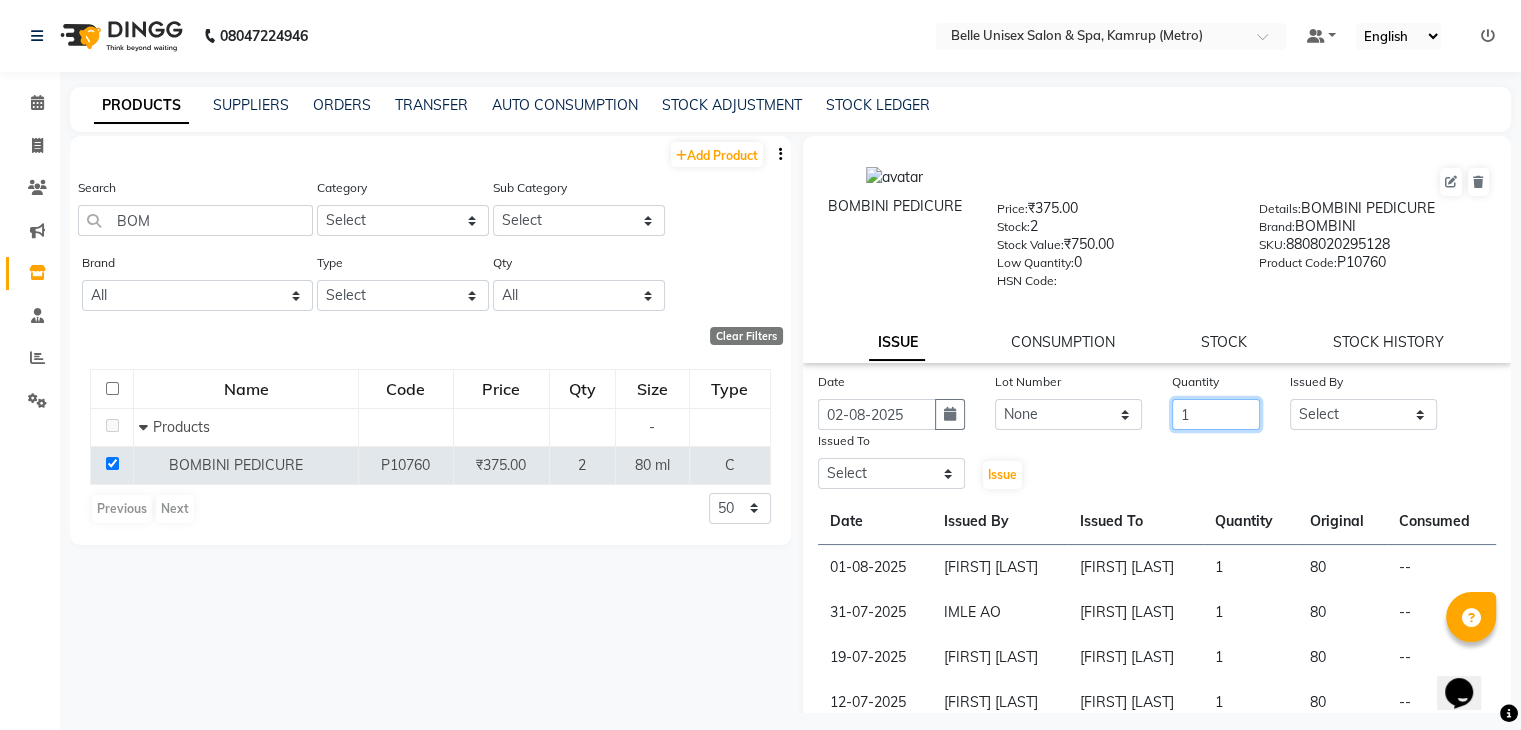 type on "1" 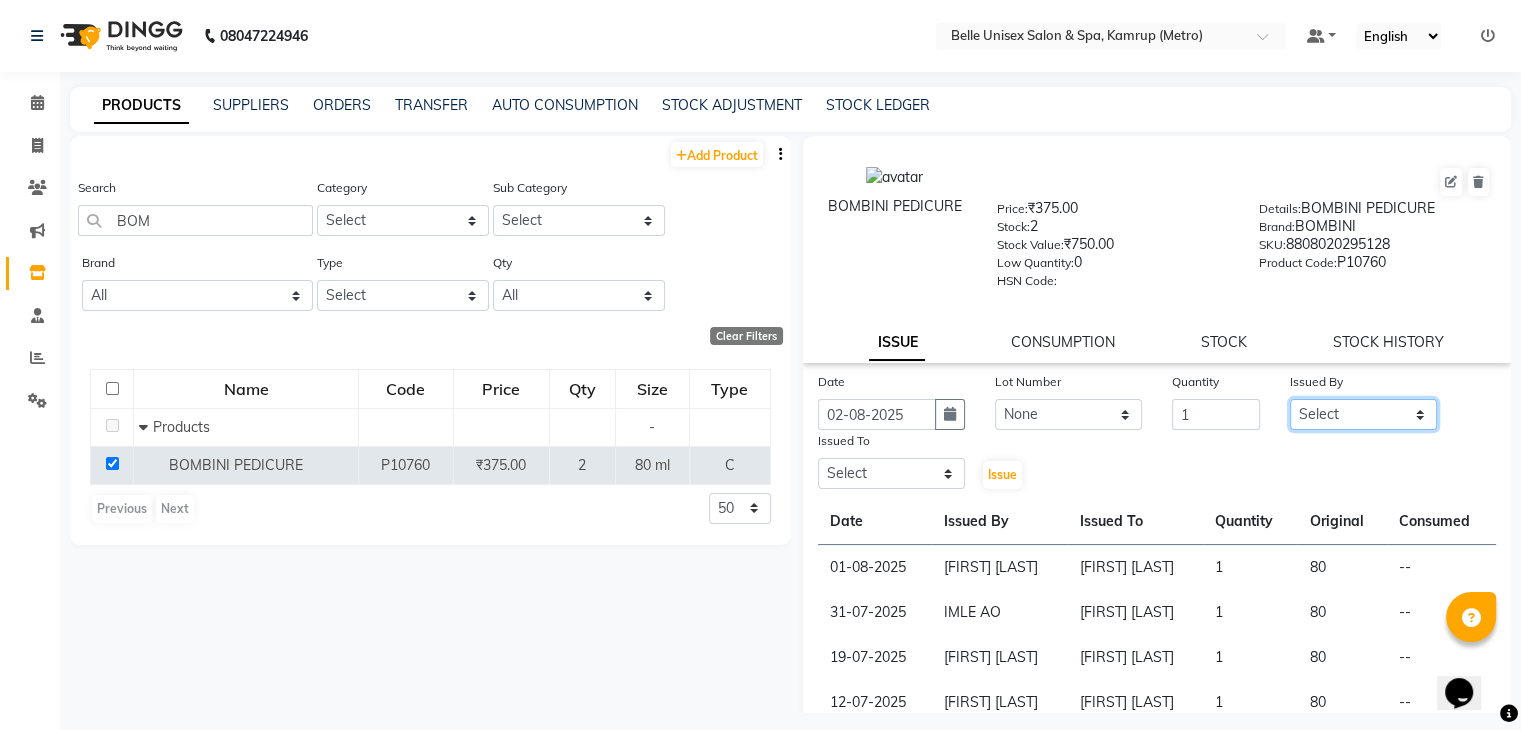 click on "Select ABBE Admin id ALEX UHD  ASEM  COUNTER SALE  IMLE AO JUPITARA(HK) PURNIMA HK  RANA KANTI SINHA   SABEHA SANGAM THERAPIST SOBITA BU THOIBA M." 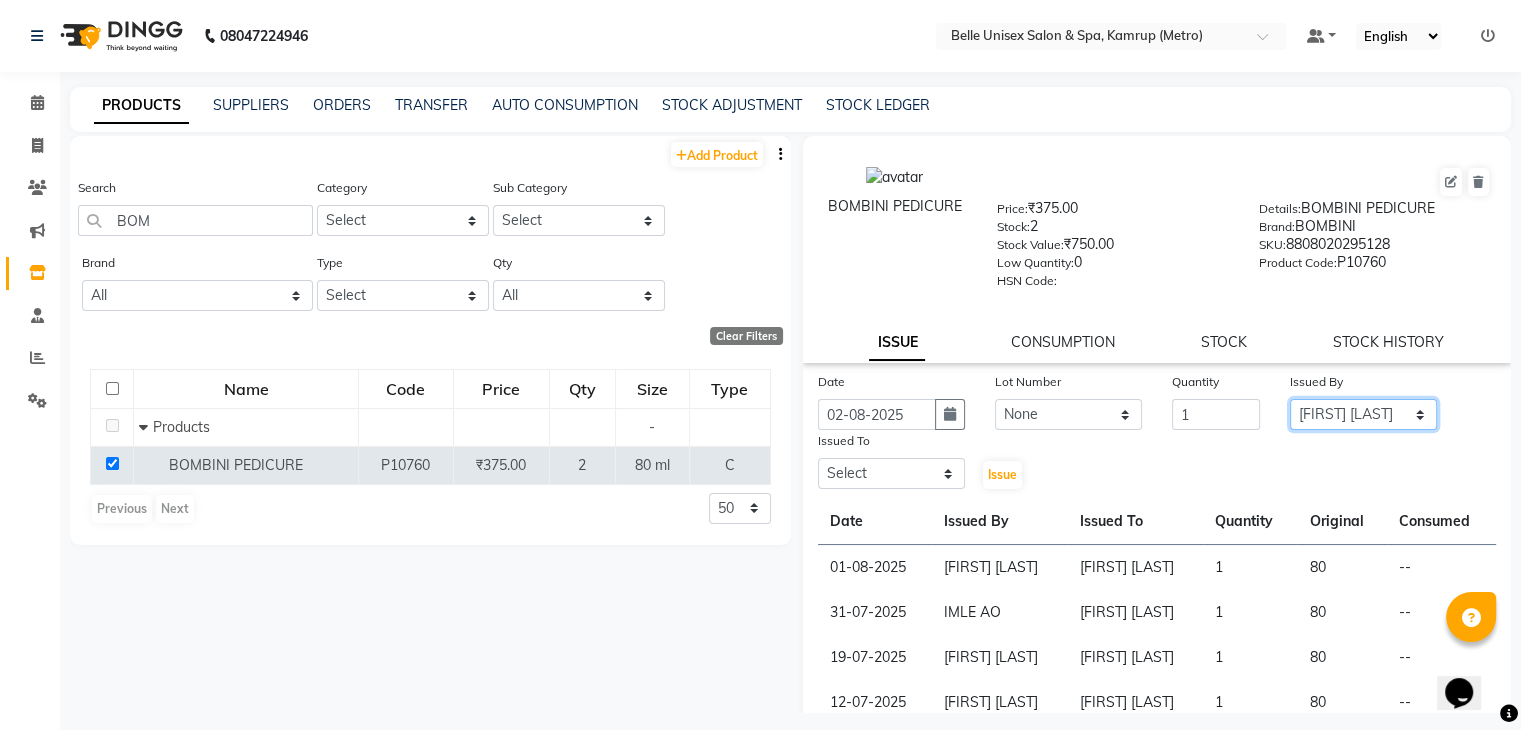 click on "Select ABBE Admin id ALEX UHD  ASEM  COUNTER SALE  IMLE AO JUPITARA(HK) PURNIMA HK  RANA KANTI SINHA   SABEHA SANGAM THERAPIST SOBITA BU THOIBA M." 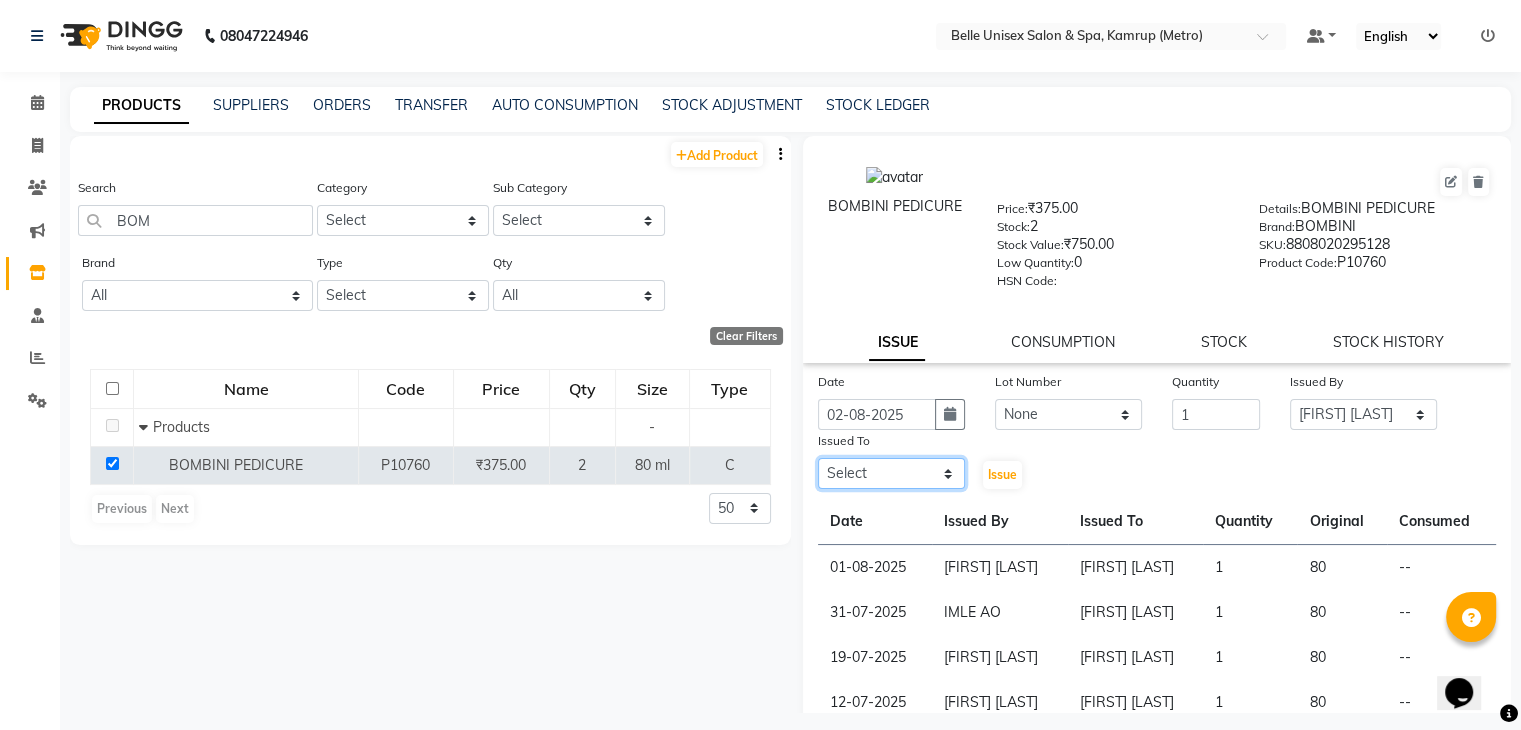 click on "Select ABBE Admin id ALEX UHD  ASEM  COUNTER SALE  IMLE AO JUPITARA(HK) PURNIMA HK  RANA KANTI SINHA   SABEHA SANGAM THERAPIST SOBITA BU THOIBA M." 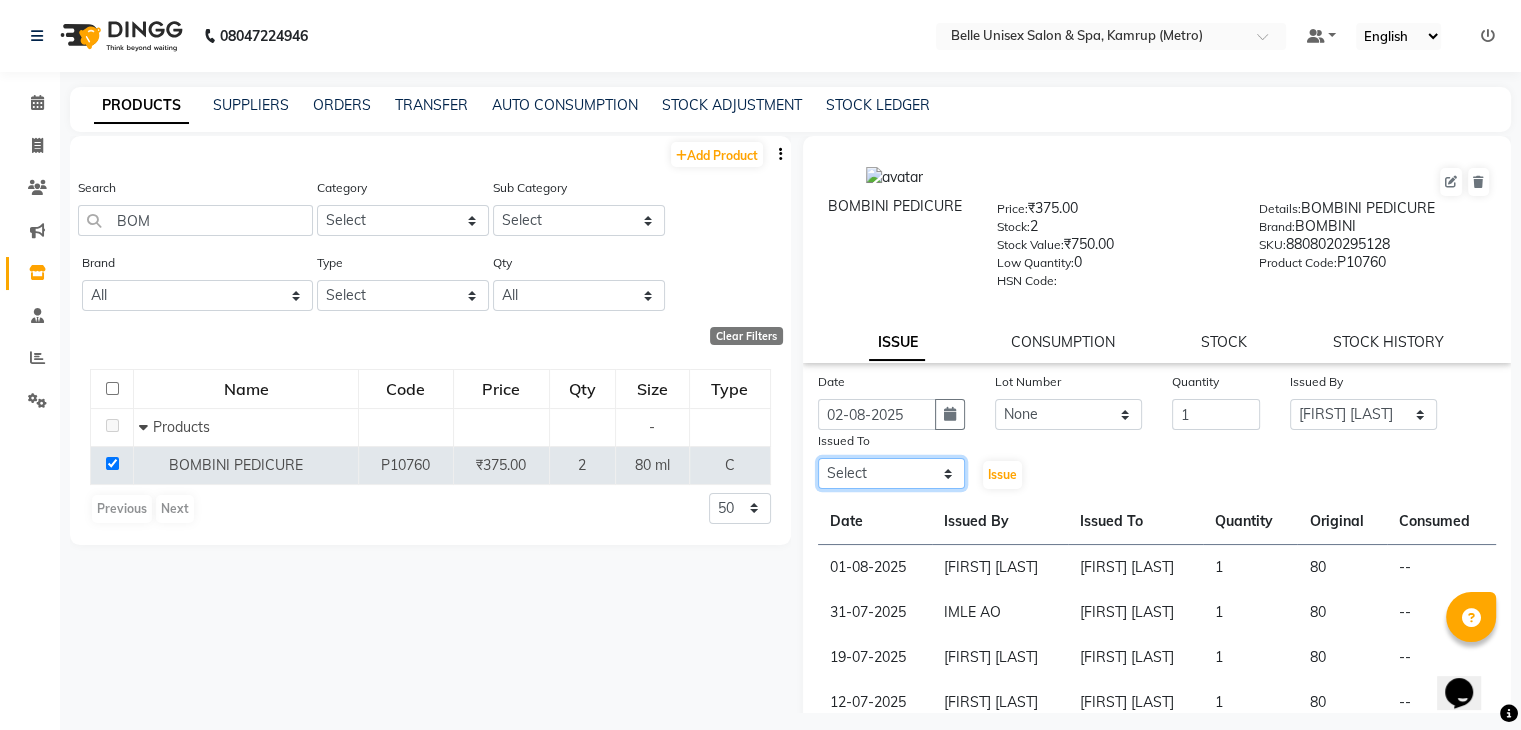 select on "82274" 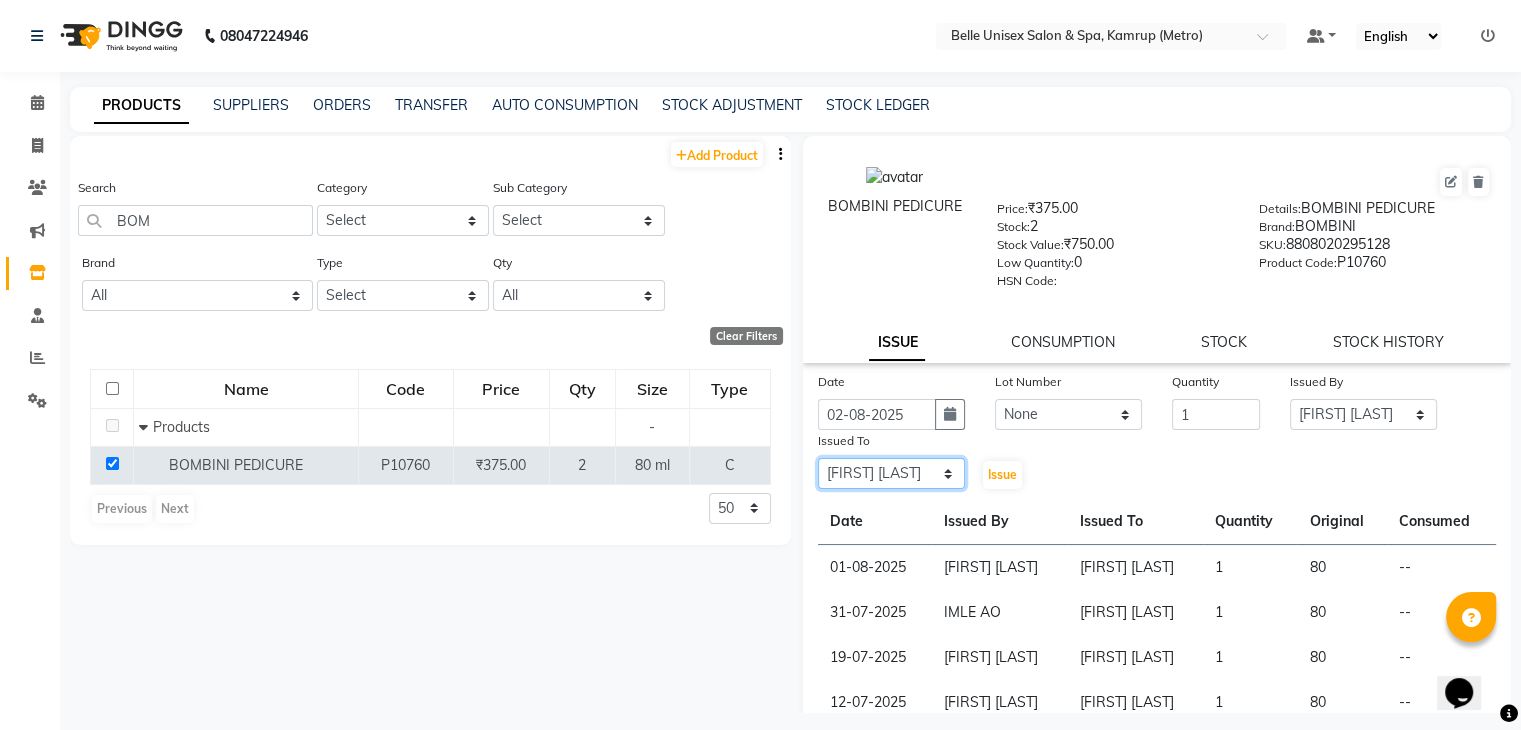 click on "Select ABBE Admin id ALEX UHD  ASEM  COUNTER SALE  IMLE AO JUPITARA(HK) PURNIMA HK  RANA KANTI SINHA   SABEHA SANGAM THERAPIST SOBITA BU THOIBA M." 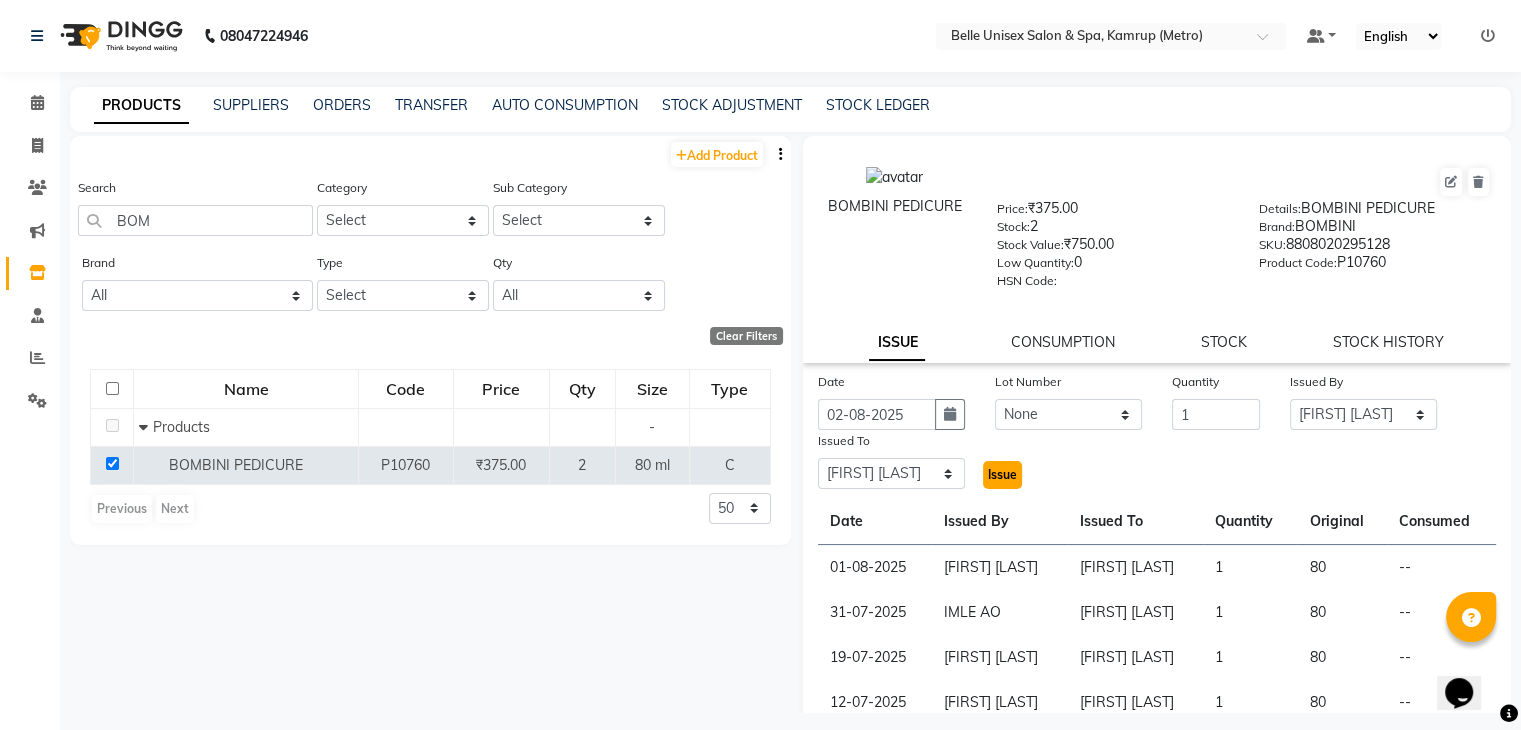 click on "Issue" 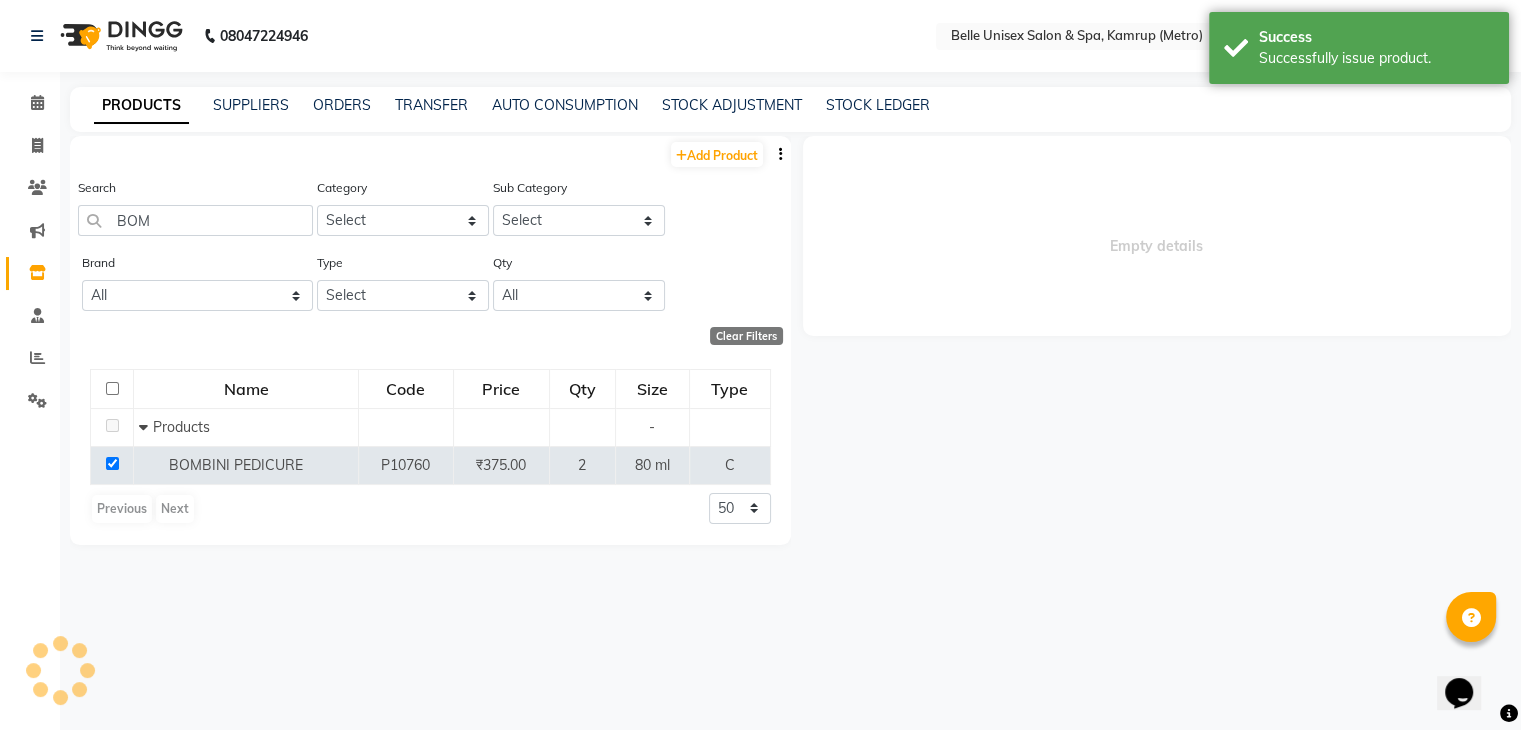 select 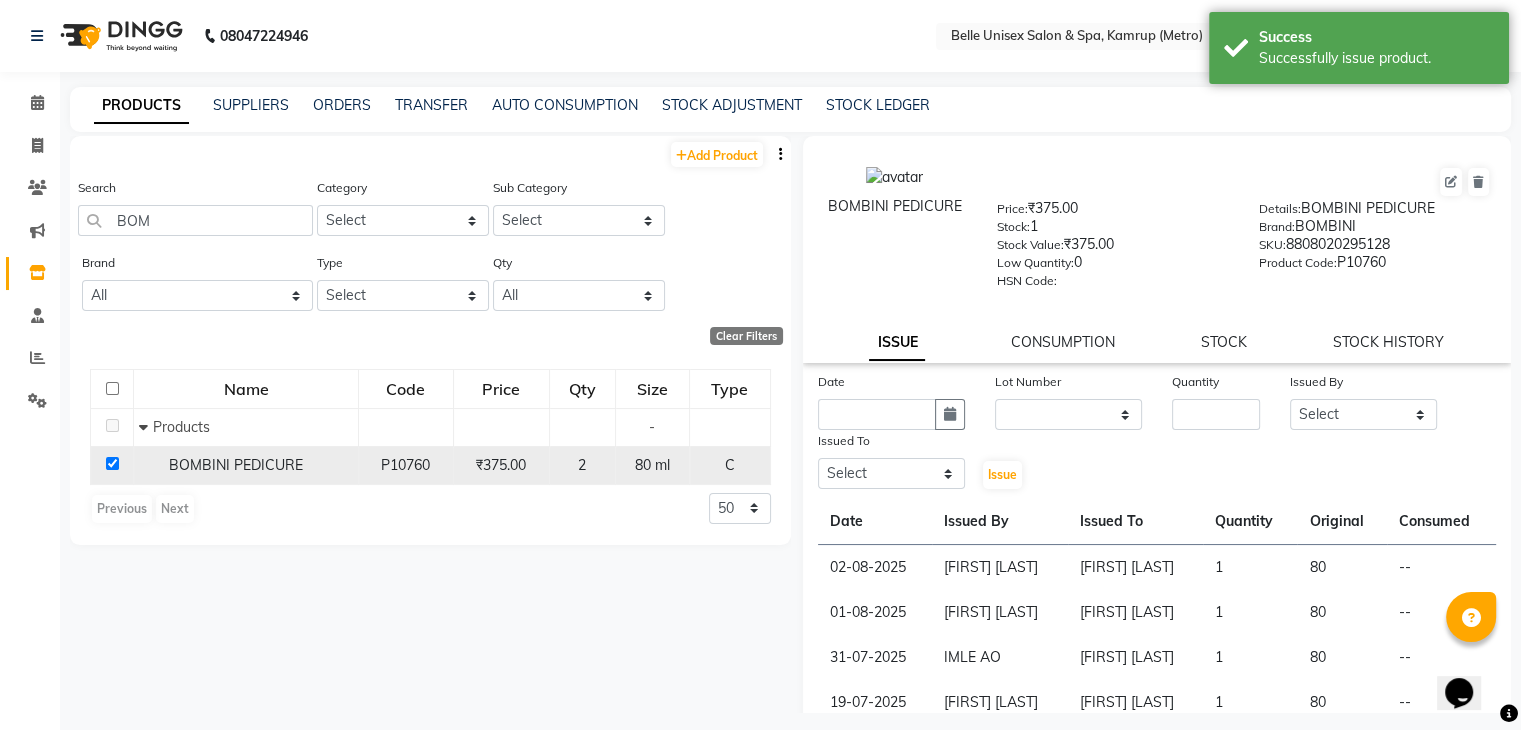 click 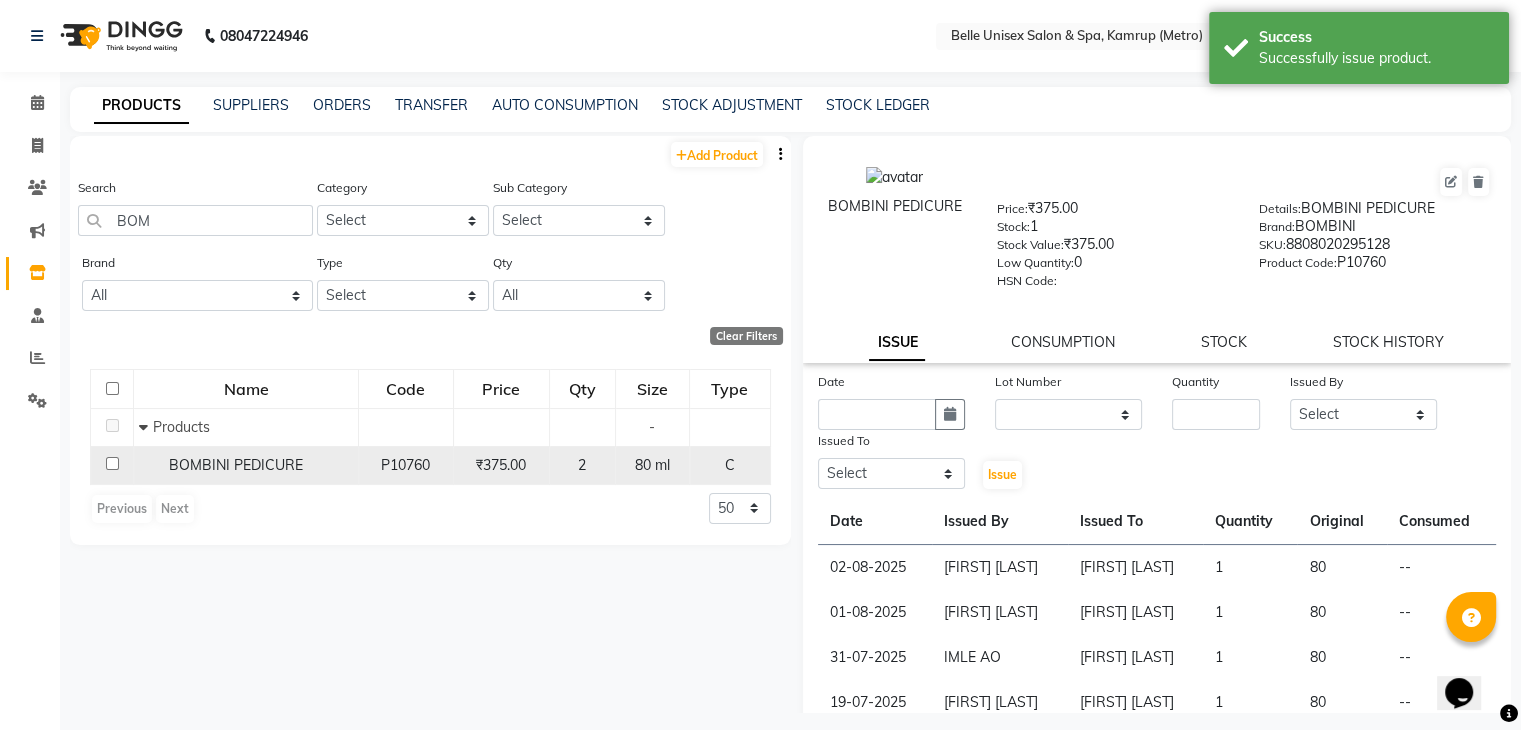 checkbox on "false" 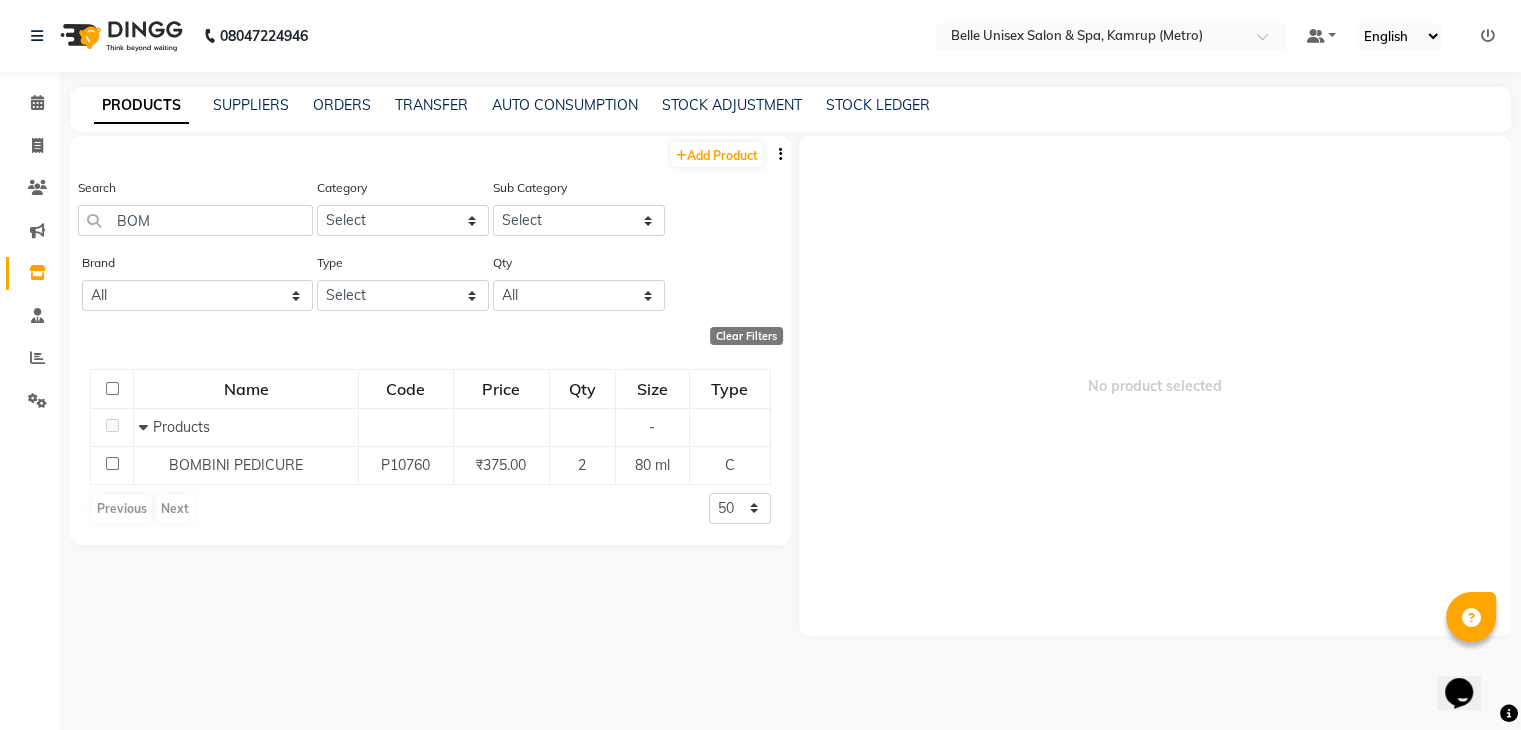 click on "Add Product  Search BOM Category Select Hair Skin Makeup Personal Care Appliances Beard Waxing Disposable Threading Hands and Feet Beauty Planet Botox Cadiveu Casmara Cheryls Loreal Olaplex cuticle oil Moroccan Repair Moroccan Hydration Other Sub Category Select Brand All 3tenx Agelock Algotherm Avl Avl H&f Cafe Pedicure Avl Pedipure Biolume Bombini Cadiveu Cadveu Casmara Chwarzkopf Evolvere Fabriq Gk Kanpeki Kevin Murphy Lorael Loreal Lotreal O3+ Olaplex Organic Harbevest Organic Harvest Plumping.rinse Rica Schrazkopf Schwarkopf Schwarzkopf Schwearzkopf Skinora Type Select Both Retail Consumable Qty All Low Out Of Stock  Clear Filters  Name Code Price Qty Size Type   Products - BOMBINI PEDICURE  P10760 ₹375.00 2 80 ml C  Previous   Next  50 100 500" 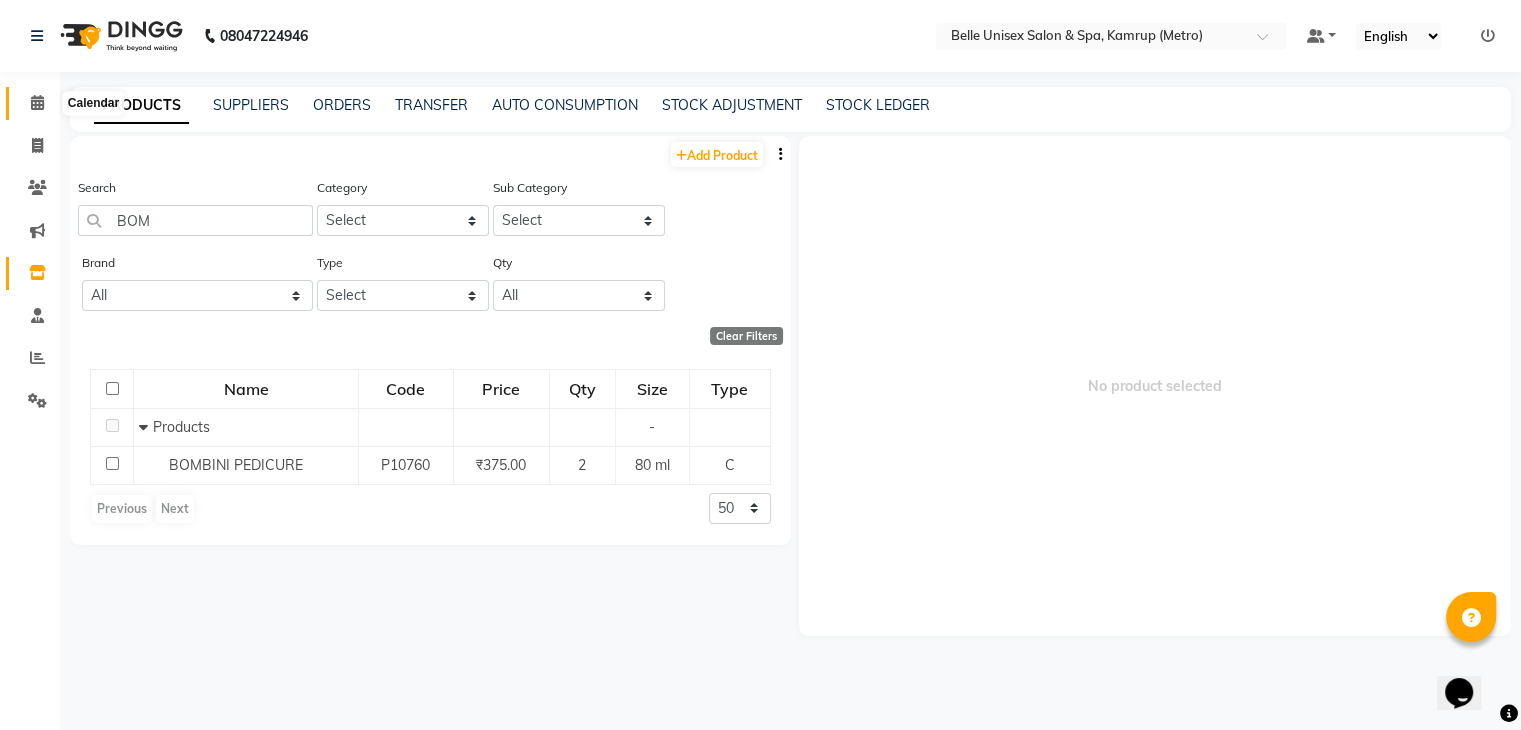 click 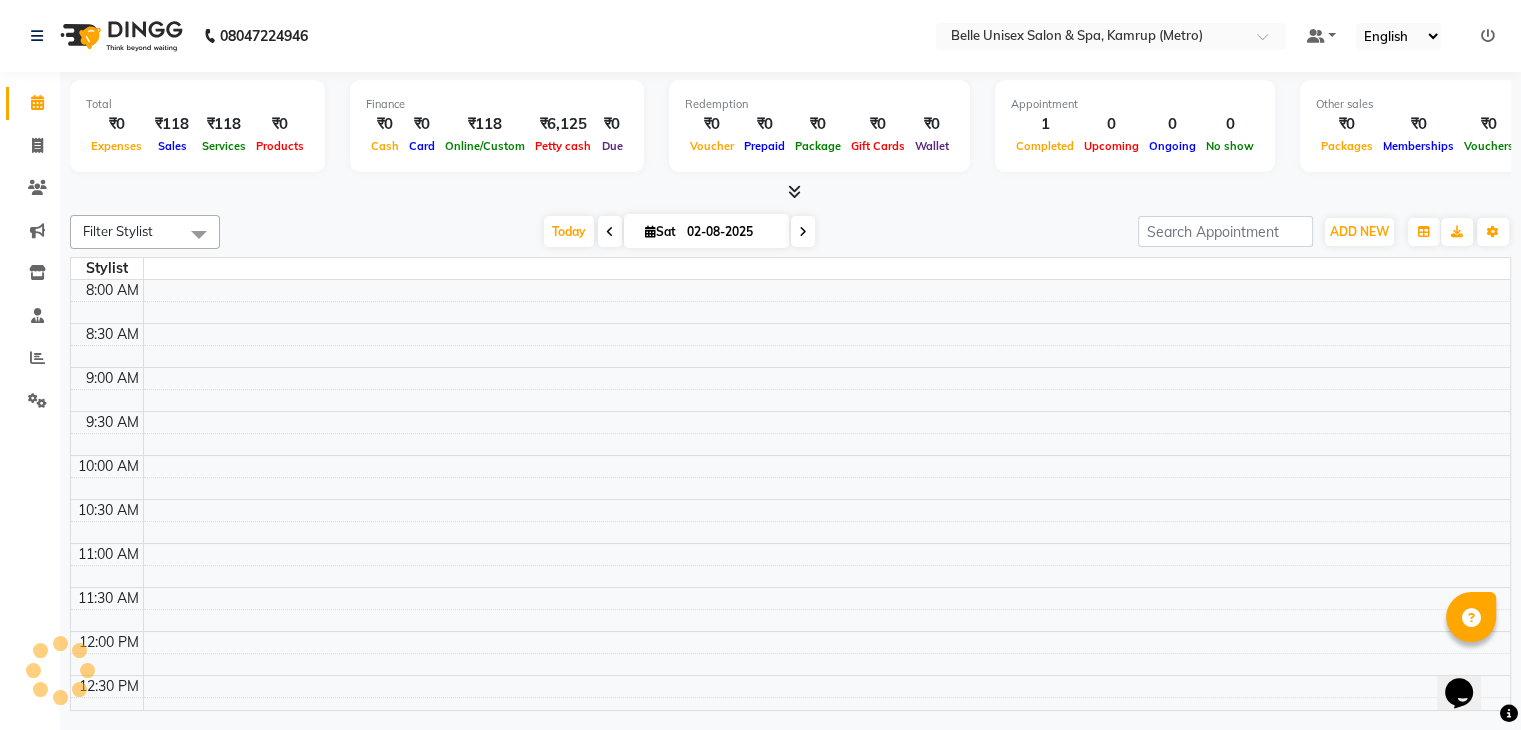 scroll, scrollTop: 0, scrollLeft: 0, axis: both 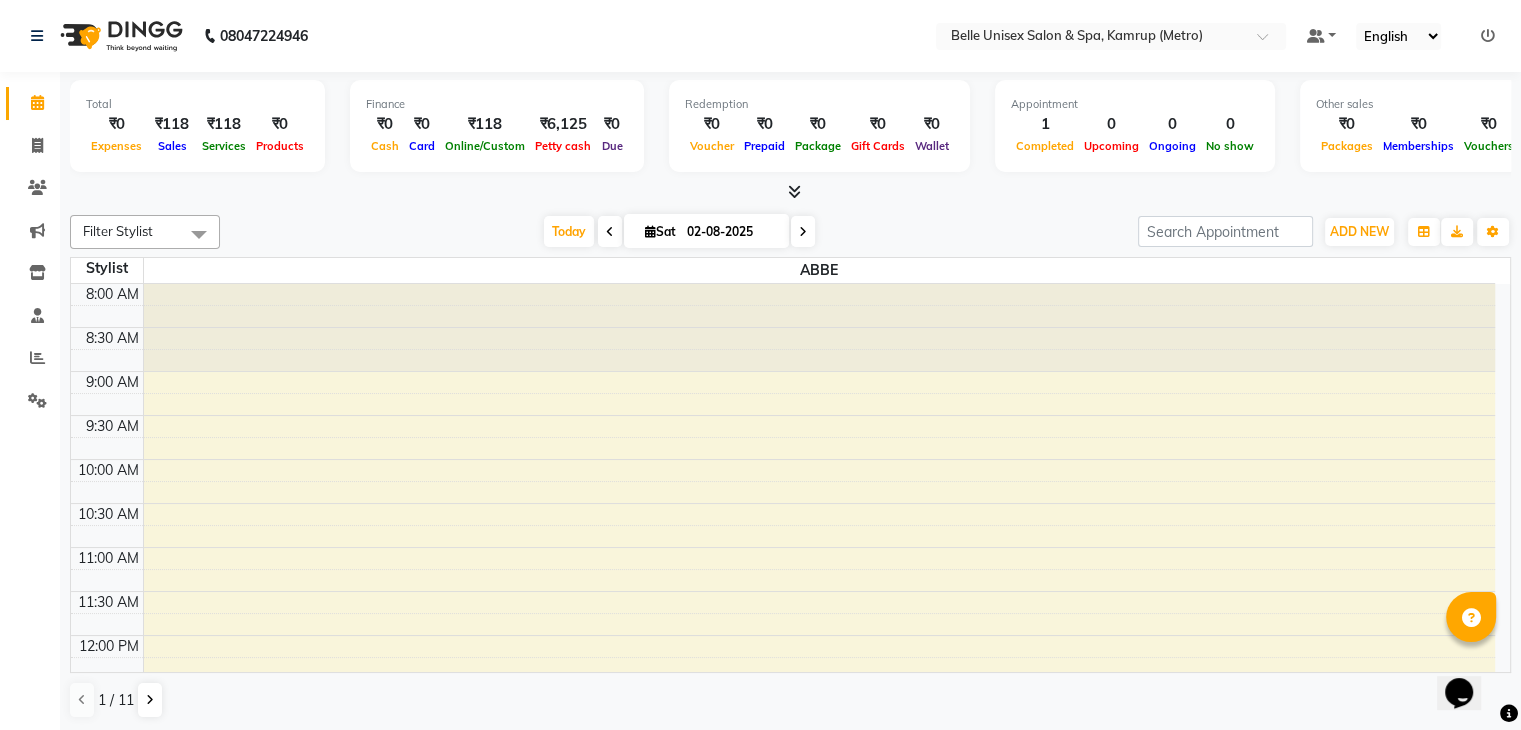 click at bounding box center (790, 192) 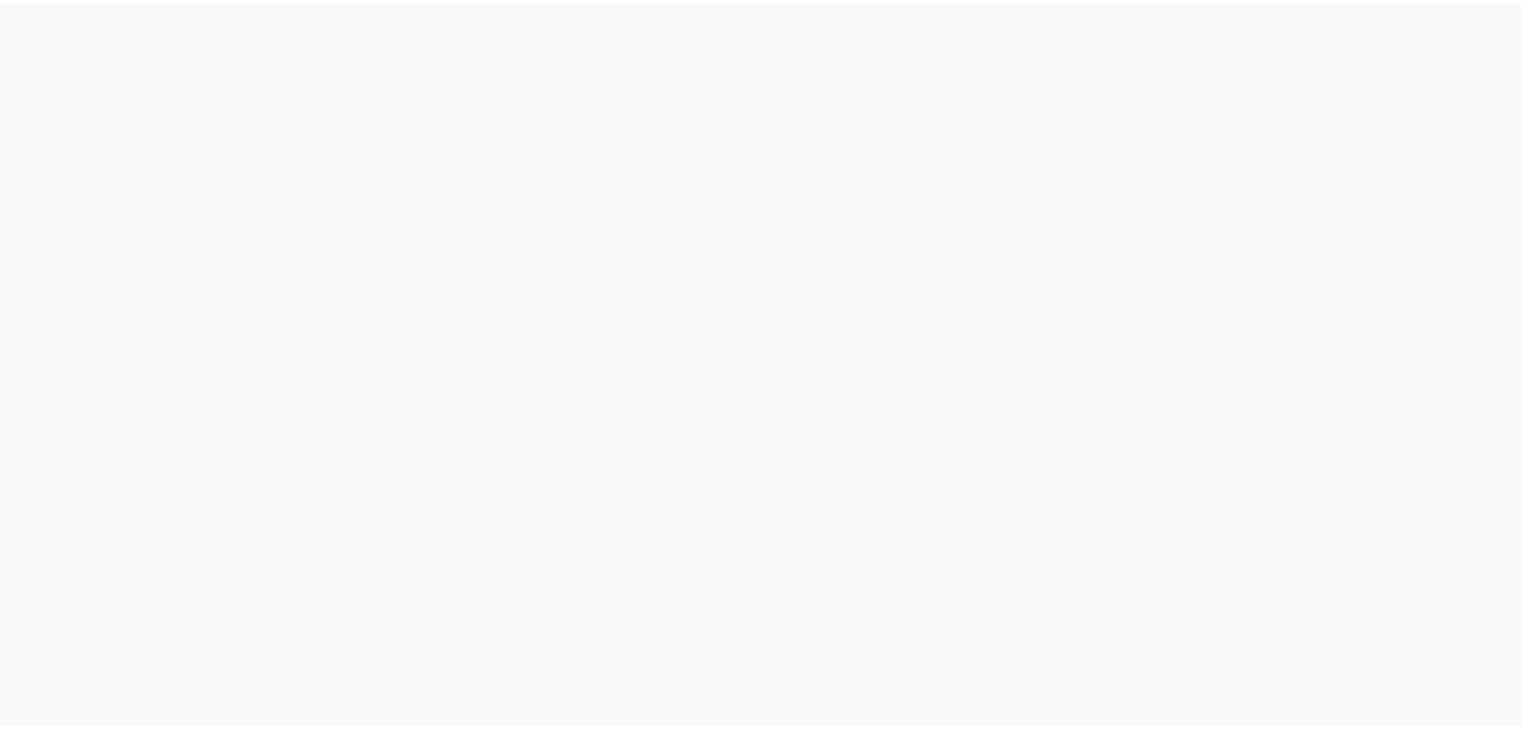 scroll, scrollTop: 0, scrollLeft: 0, axis: both 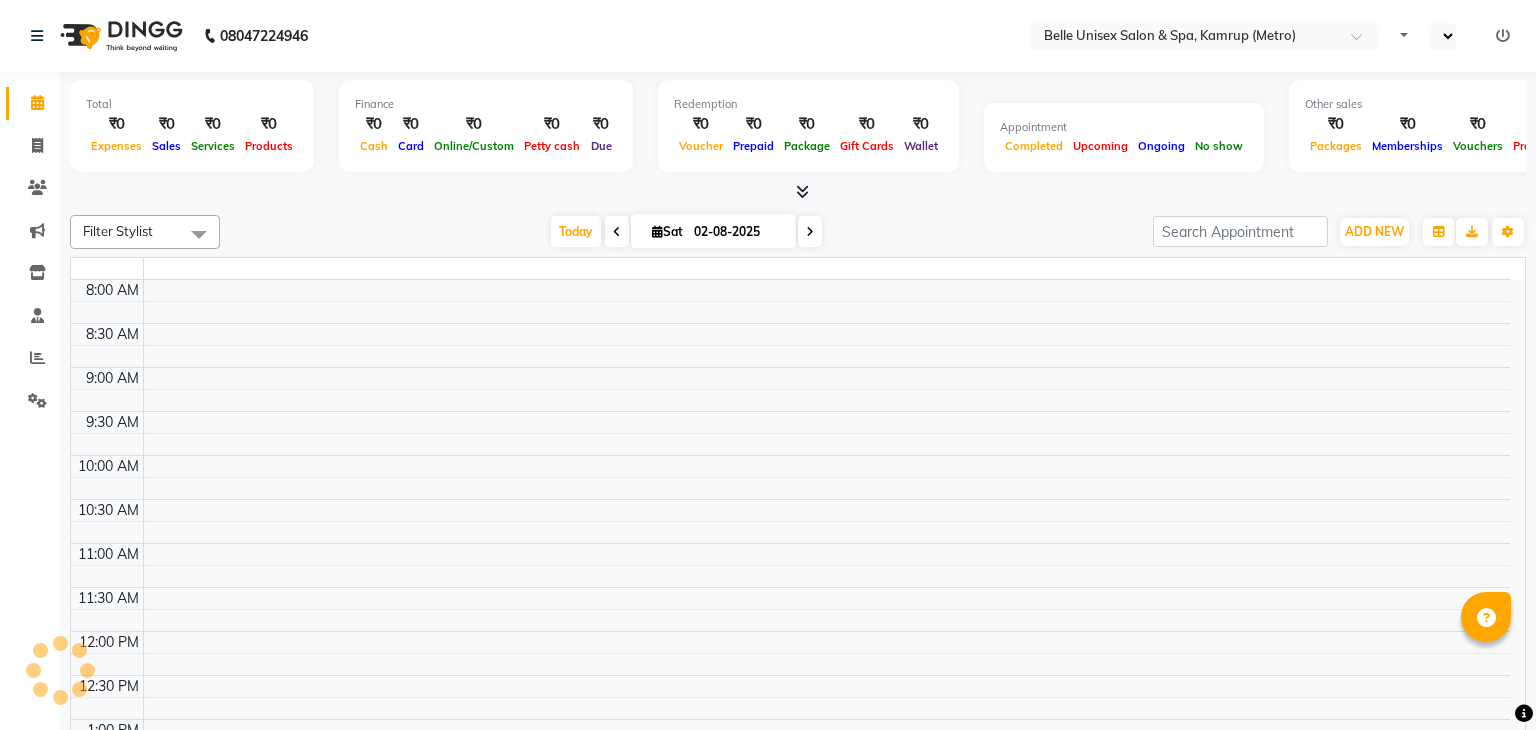 select on "en" 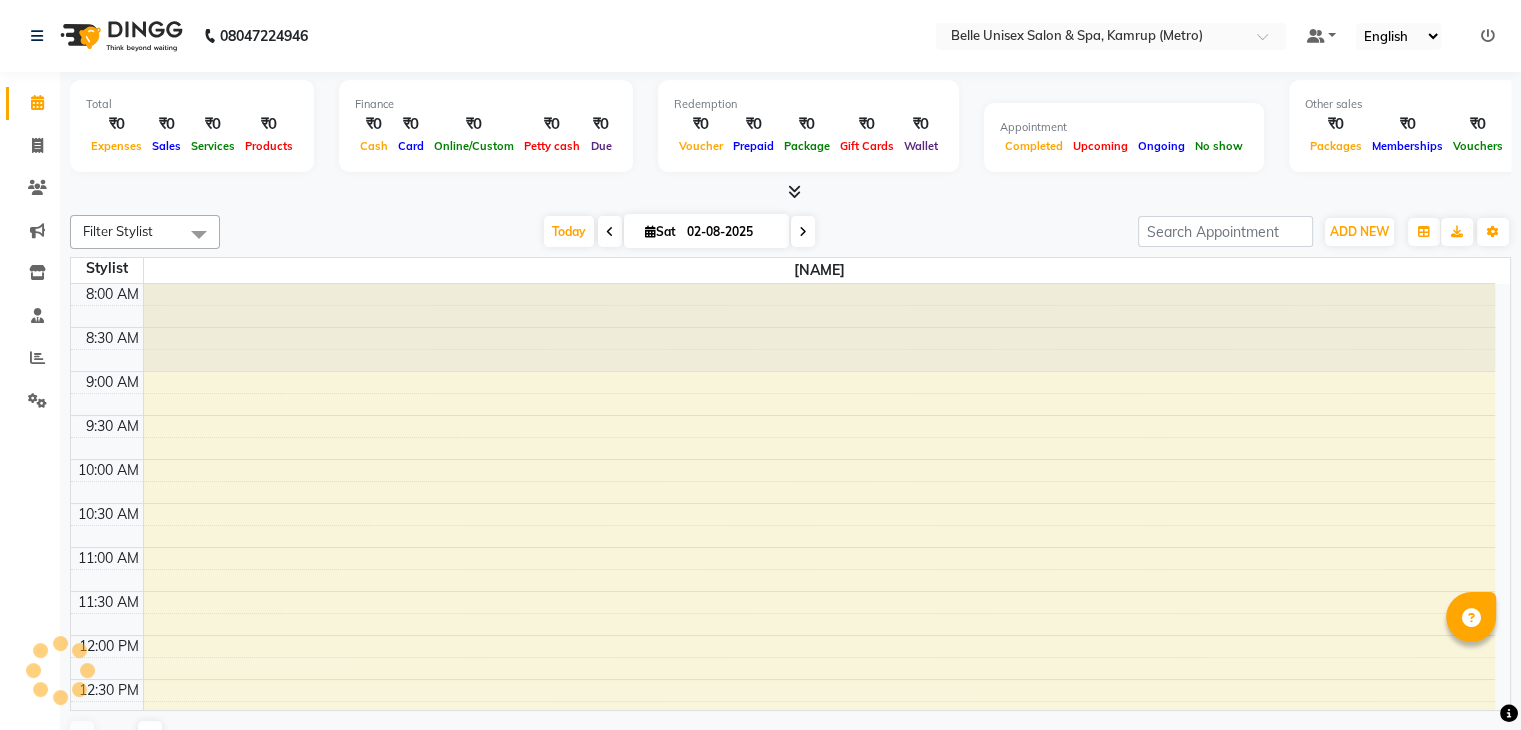 scroll, scrollTop: 699, scrollLeft: 0, axis: vertical 